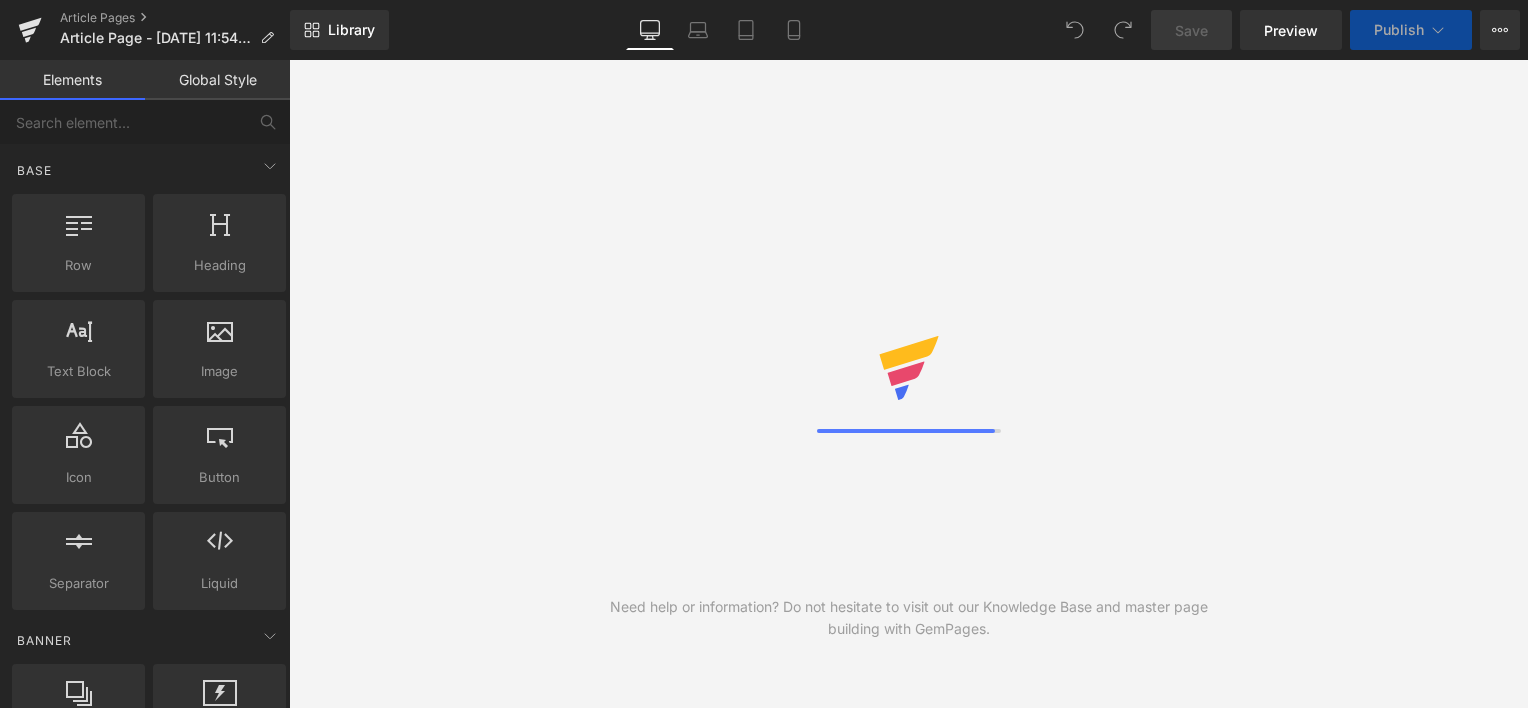 scroll, scrollTop: 0, scrollLeft: 0, axis: both 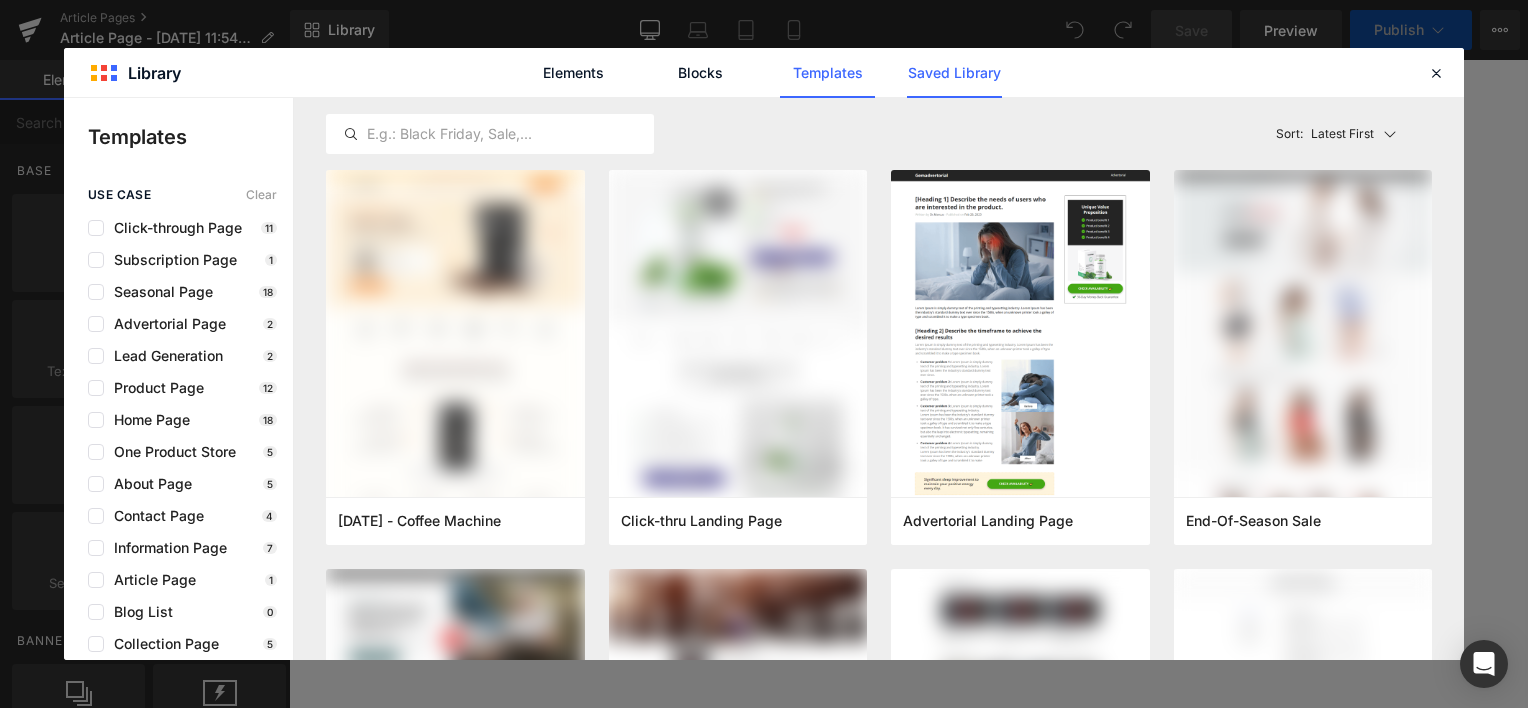 click on "Saved Library" 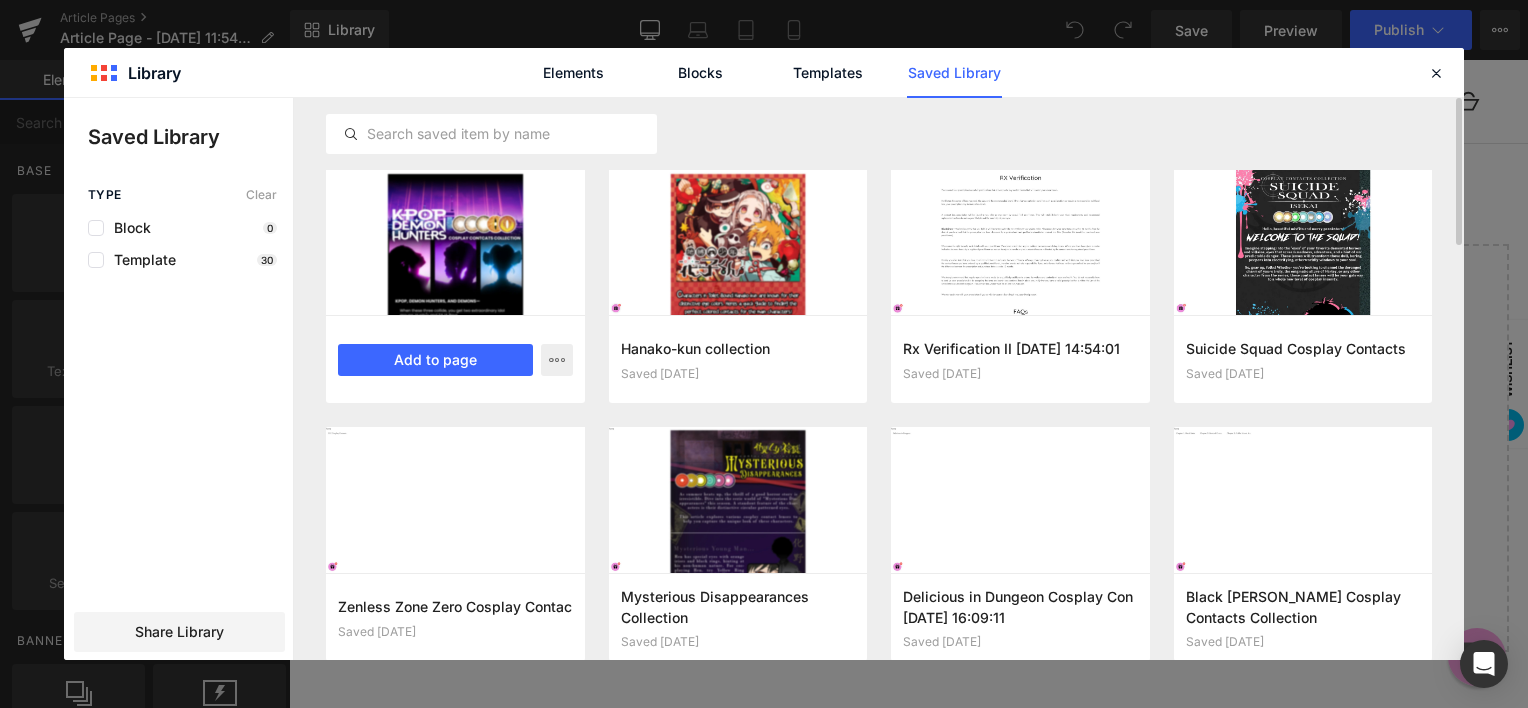 click at bounding box center [455, 242] 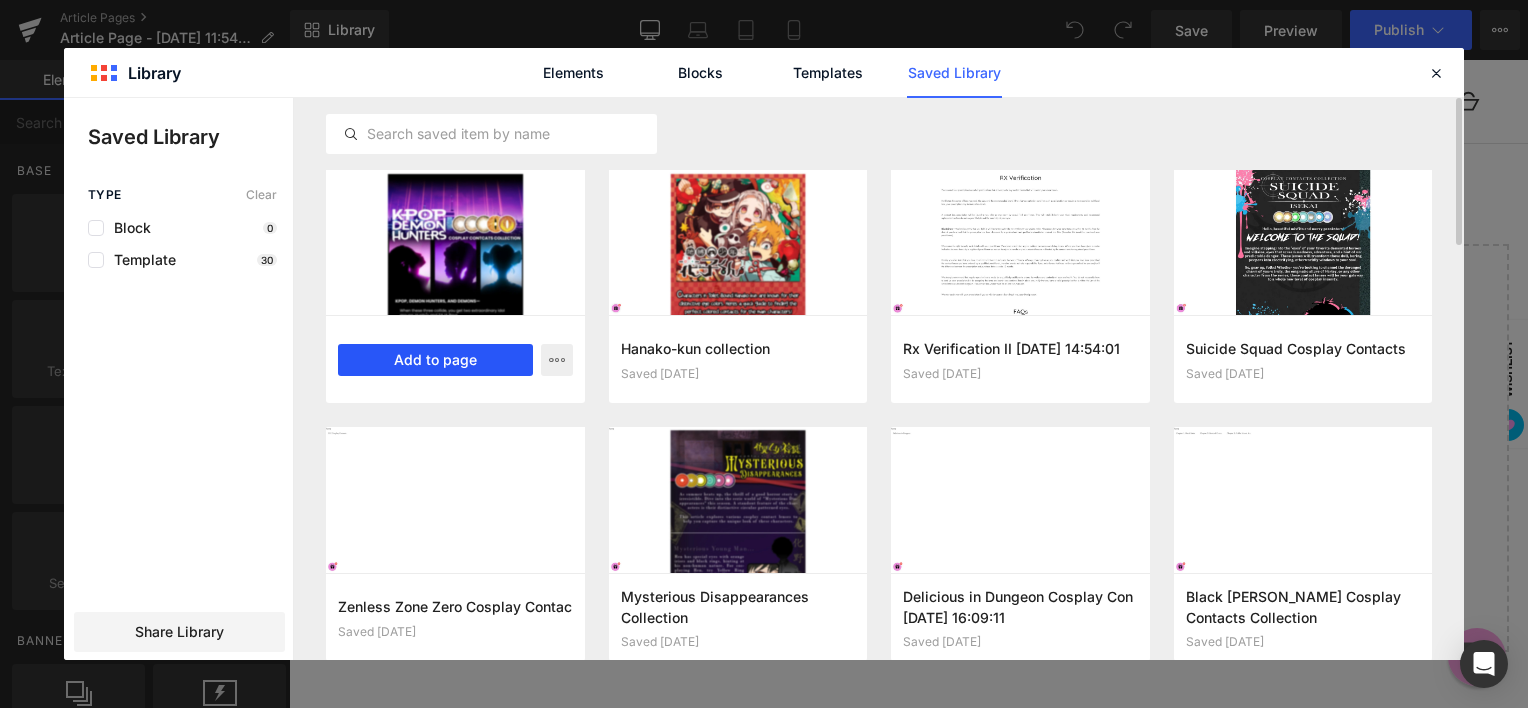 click on "Add to page" at bounding box center [435, 360] 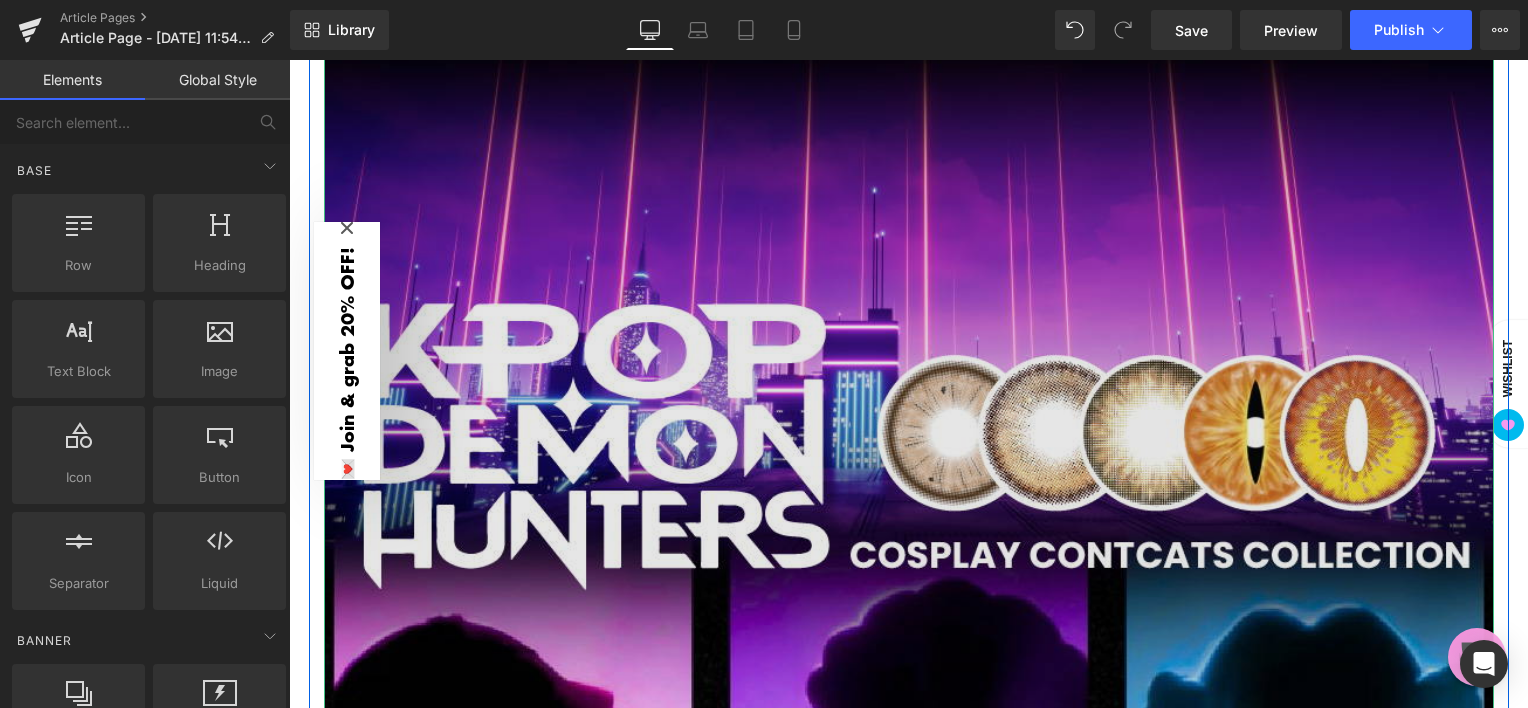 scroll, scrollTop: 166, scrollLeft: 0, axis: vertical 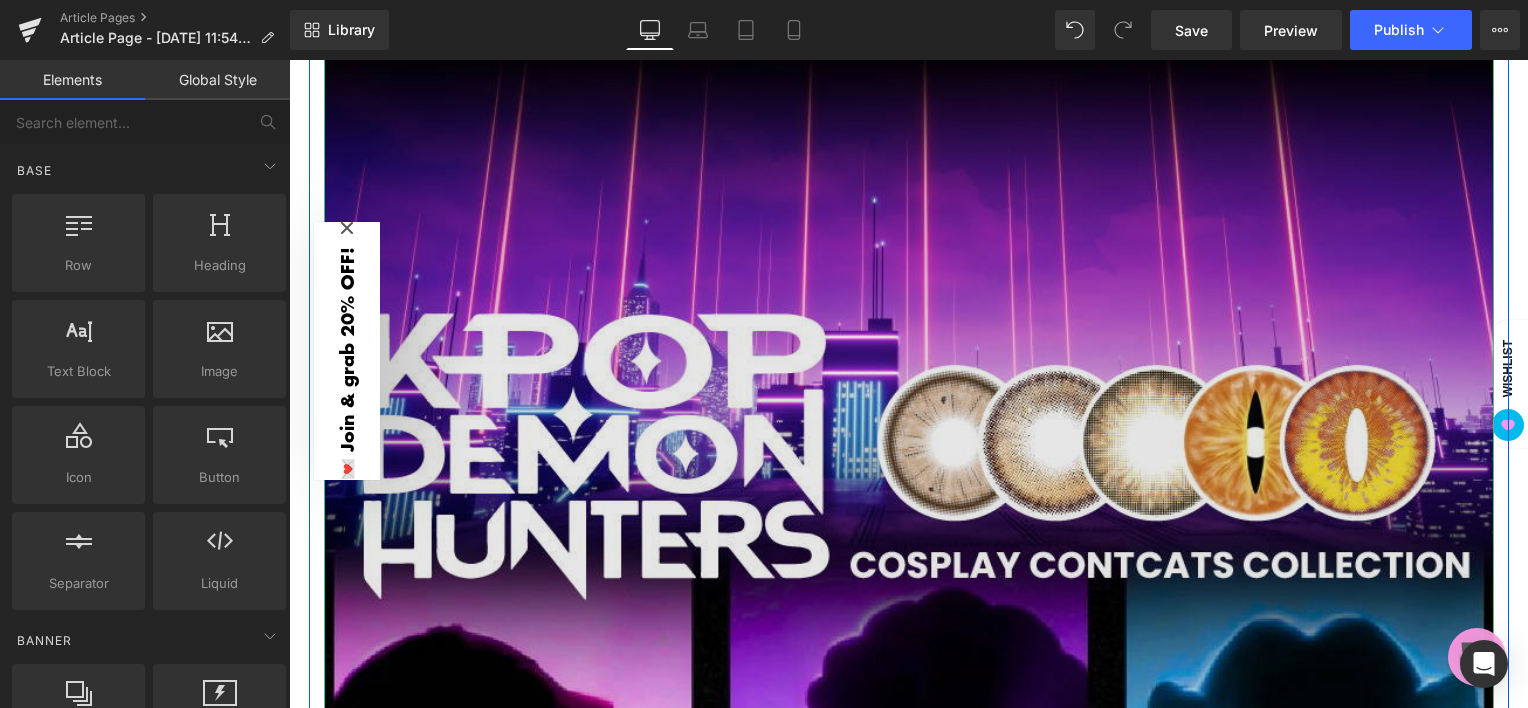 click at bounding box center [909, 1308] 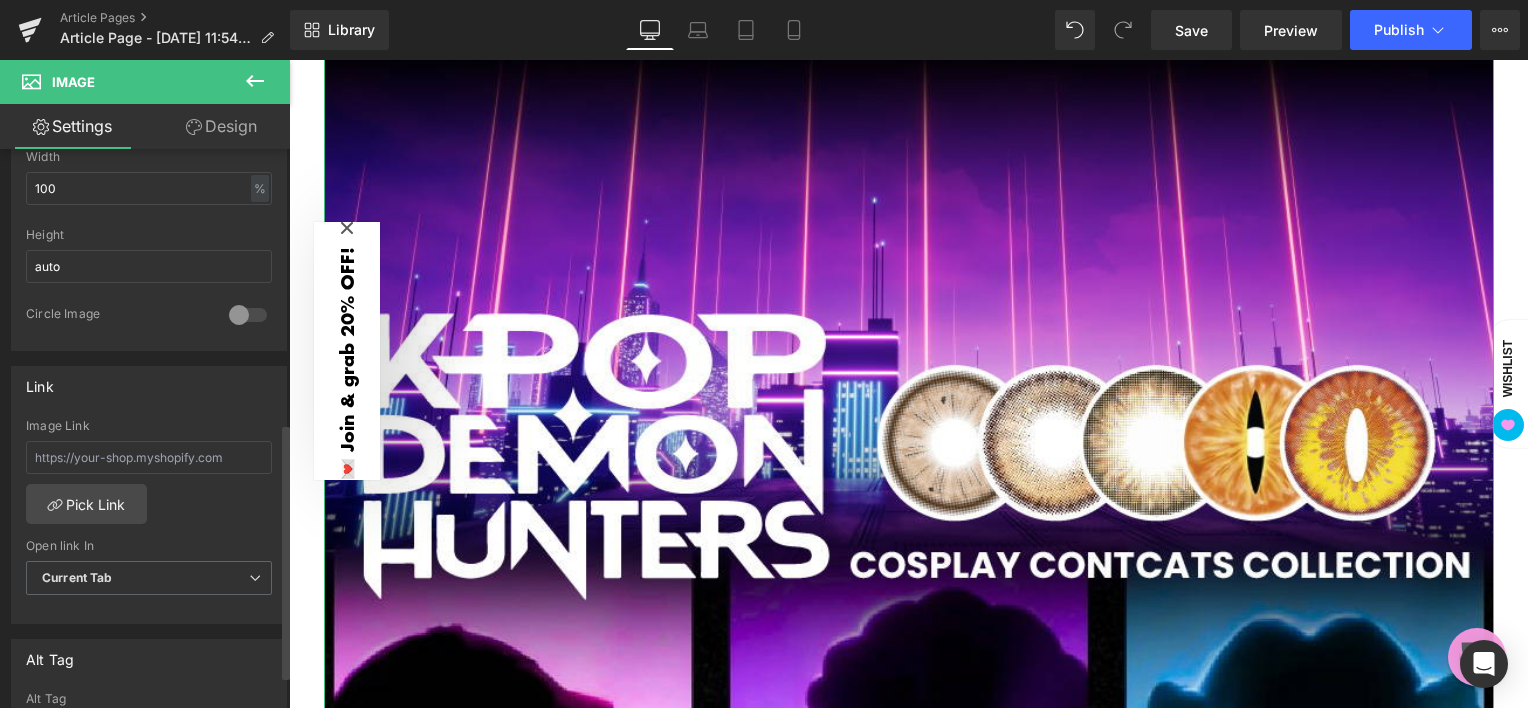 scroll, scrollTop: 666, scrollLeft: 0, axis: vertical 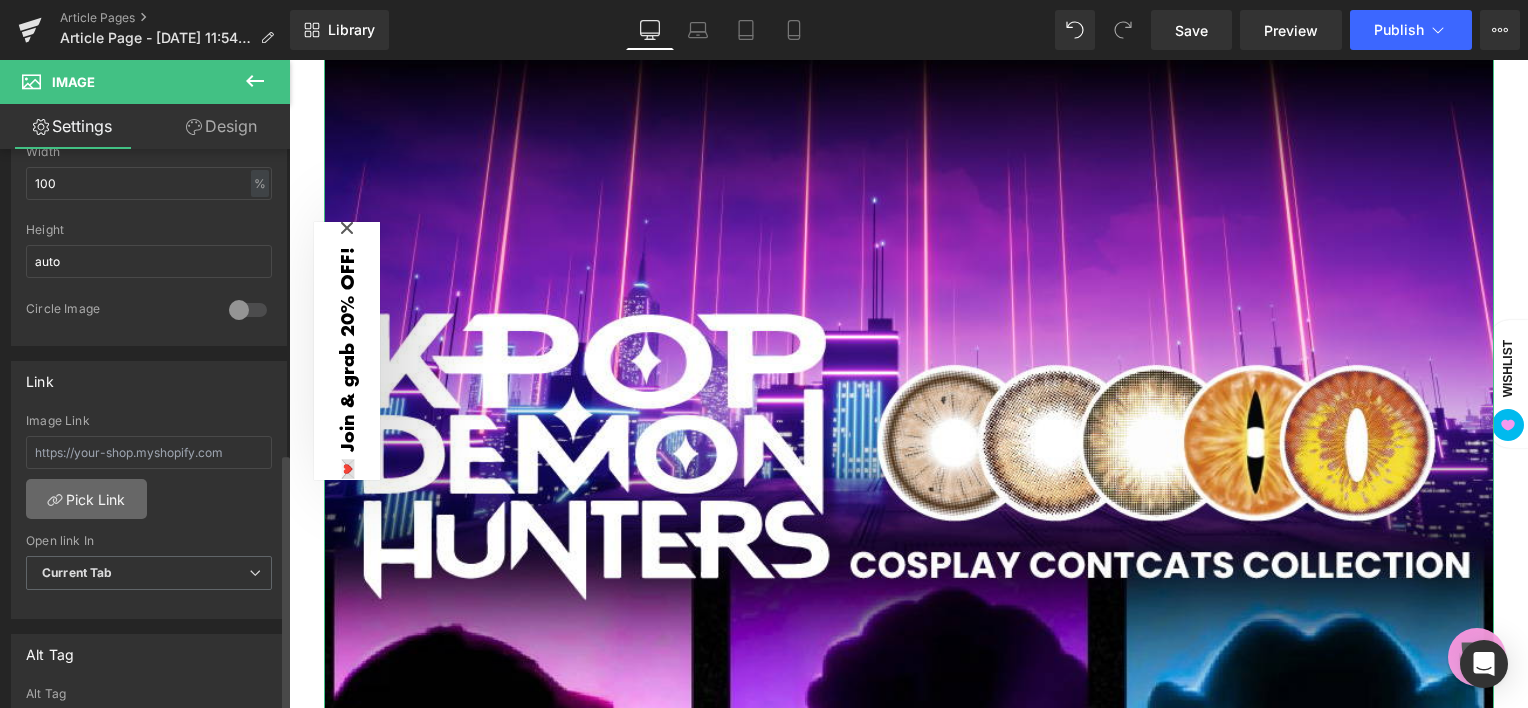 click on "Pick Link" at bounding box center [86, 499] 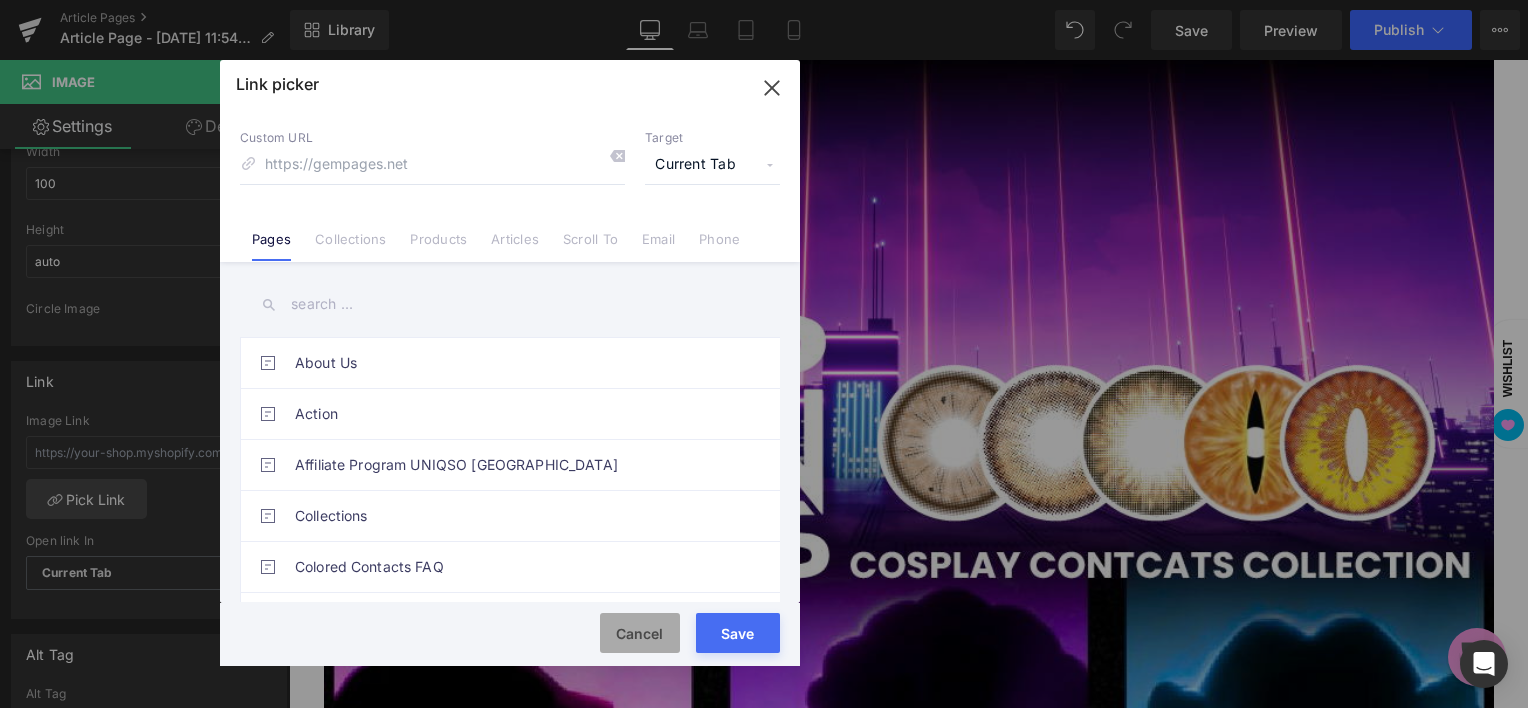 click on "Cancel" at bounding box center (640, 633) 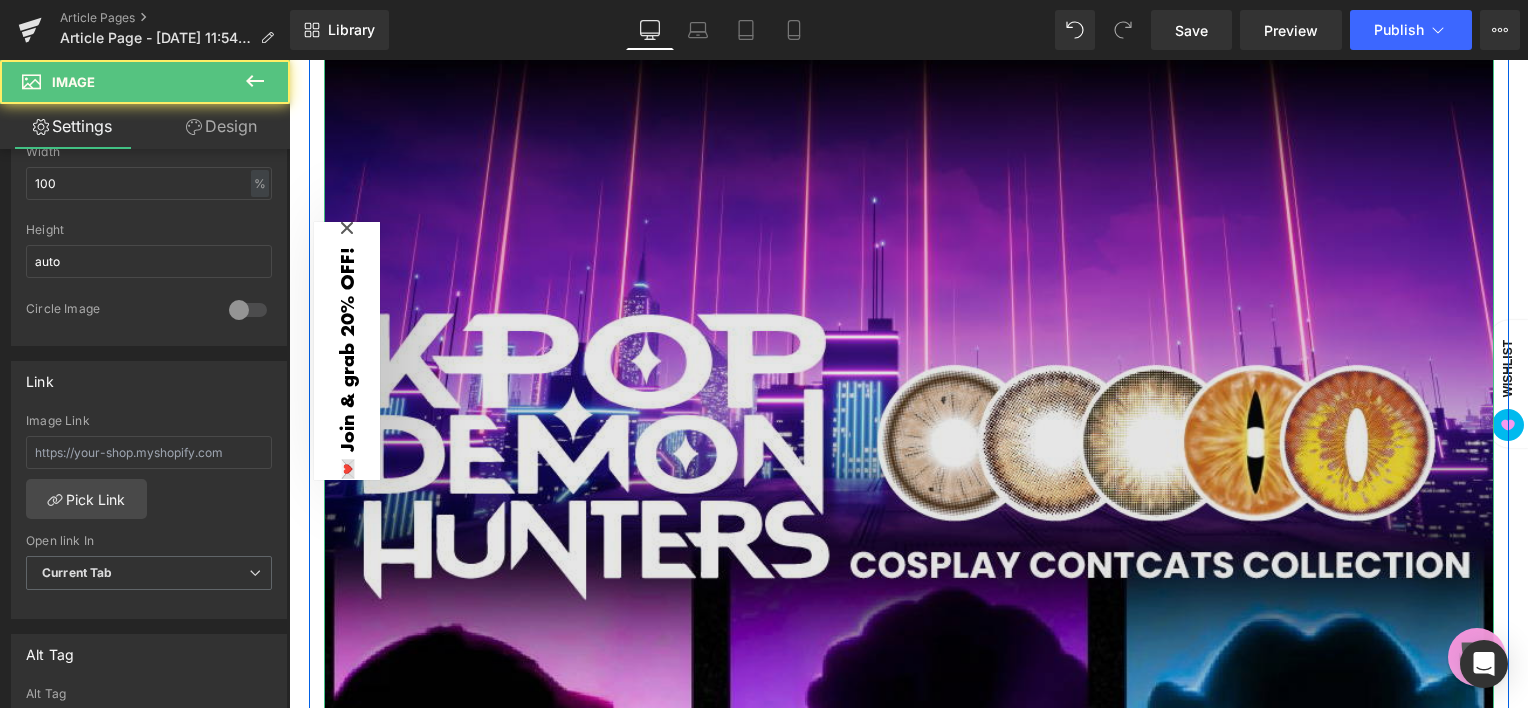 click at bounding box center (909, 1308) 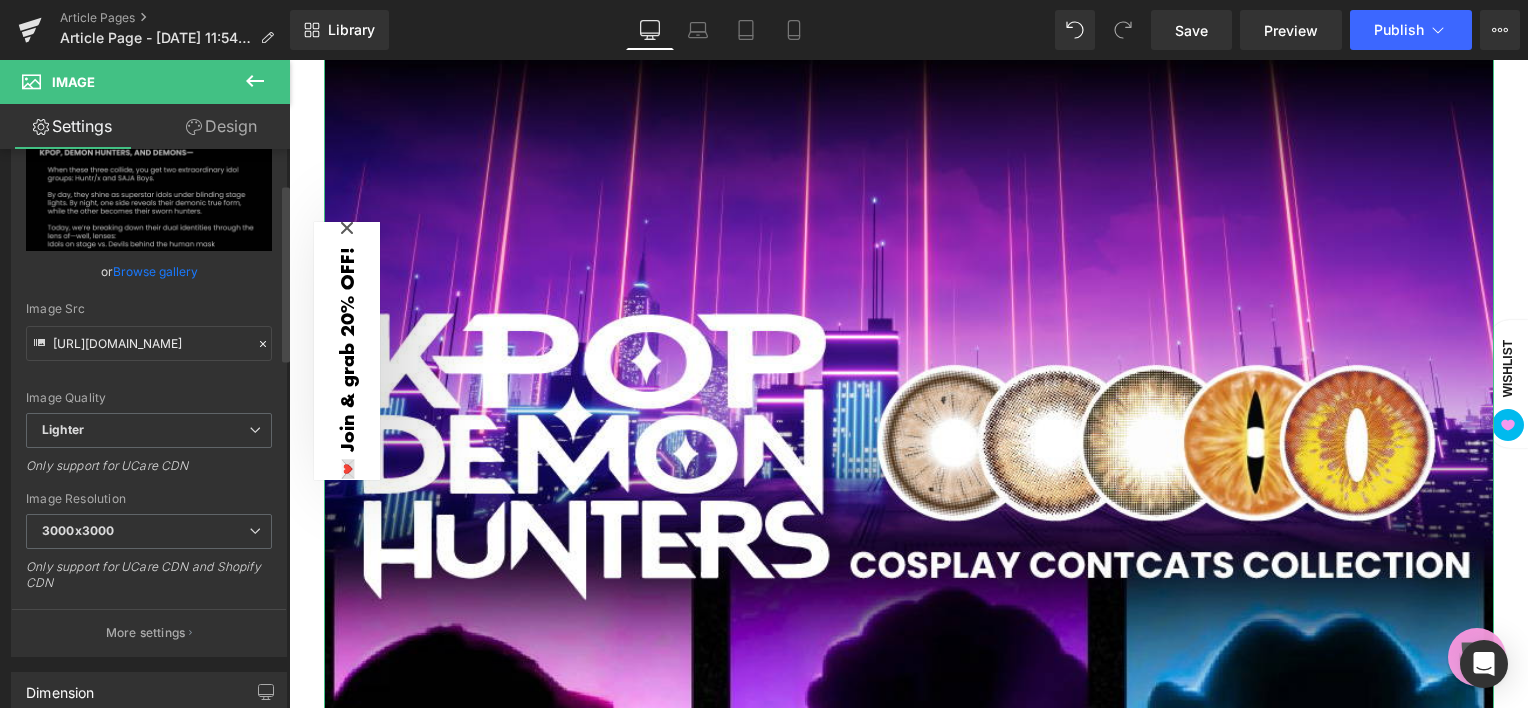 scroll, scrollTop: 0, scrollLeft: 0, axis: both 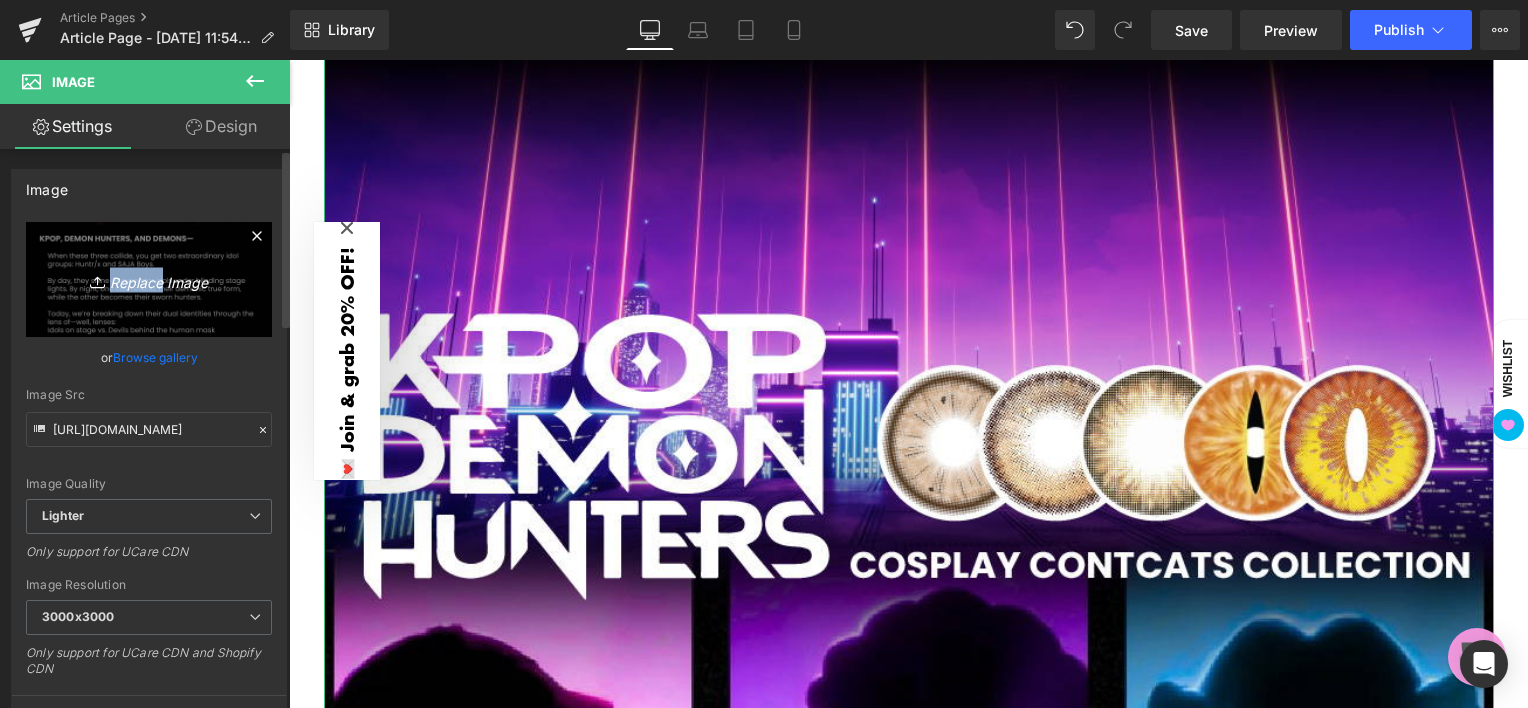 click on "Replace Image" at bounding box center (149, 279) 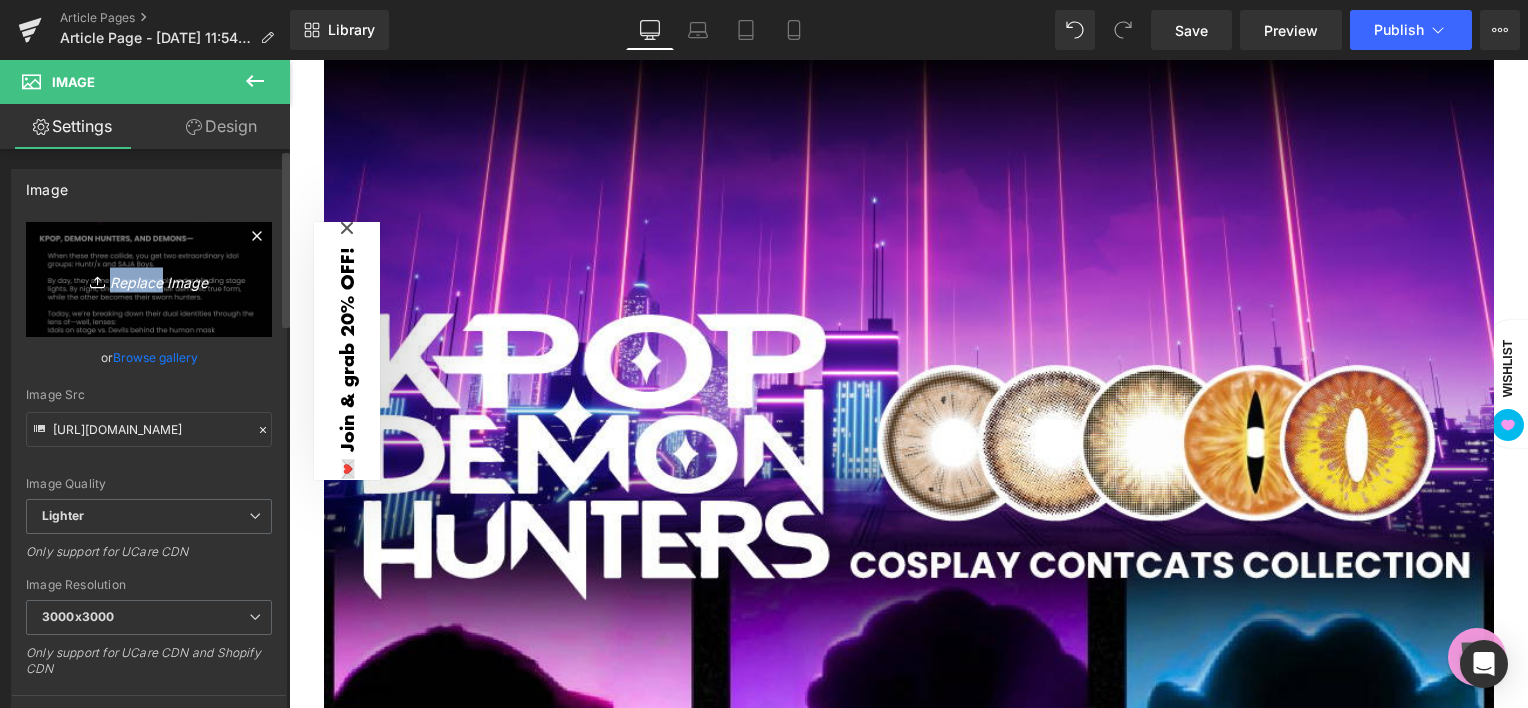 type on "C:\fakepath\Artboard 1-80.jpg" 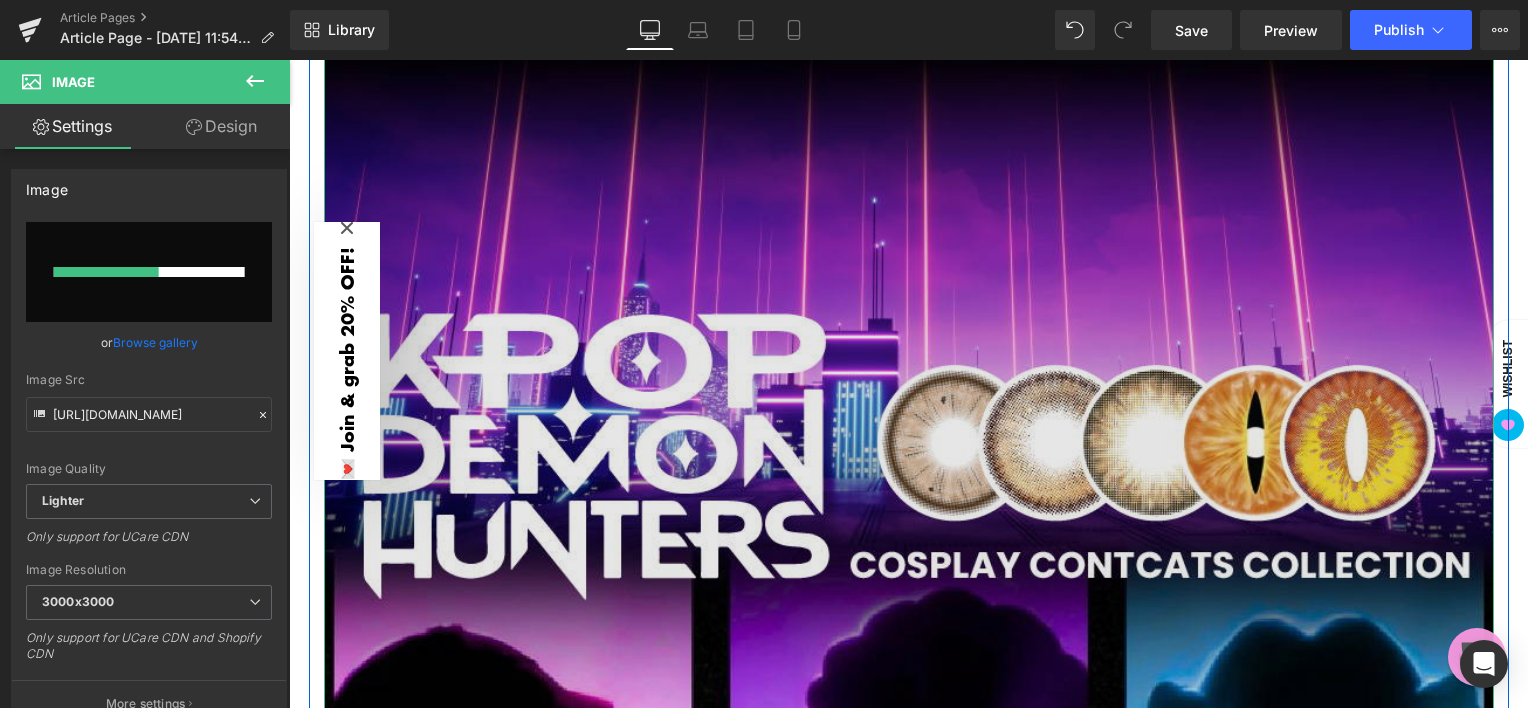 type 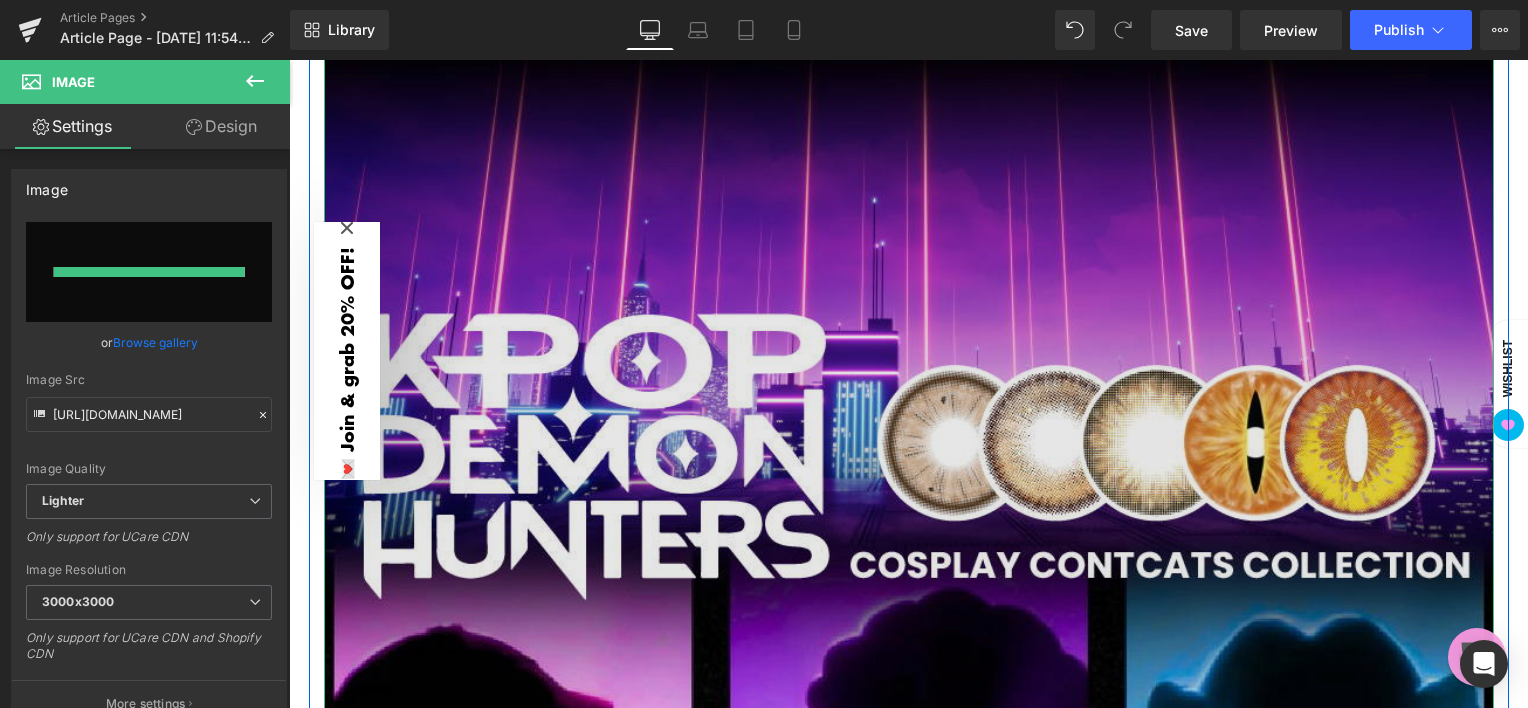 type on "[URL][DOMAIN_NAME]" 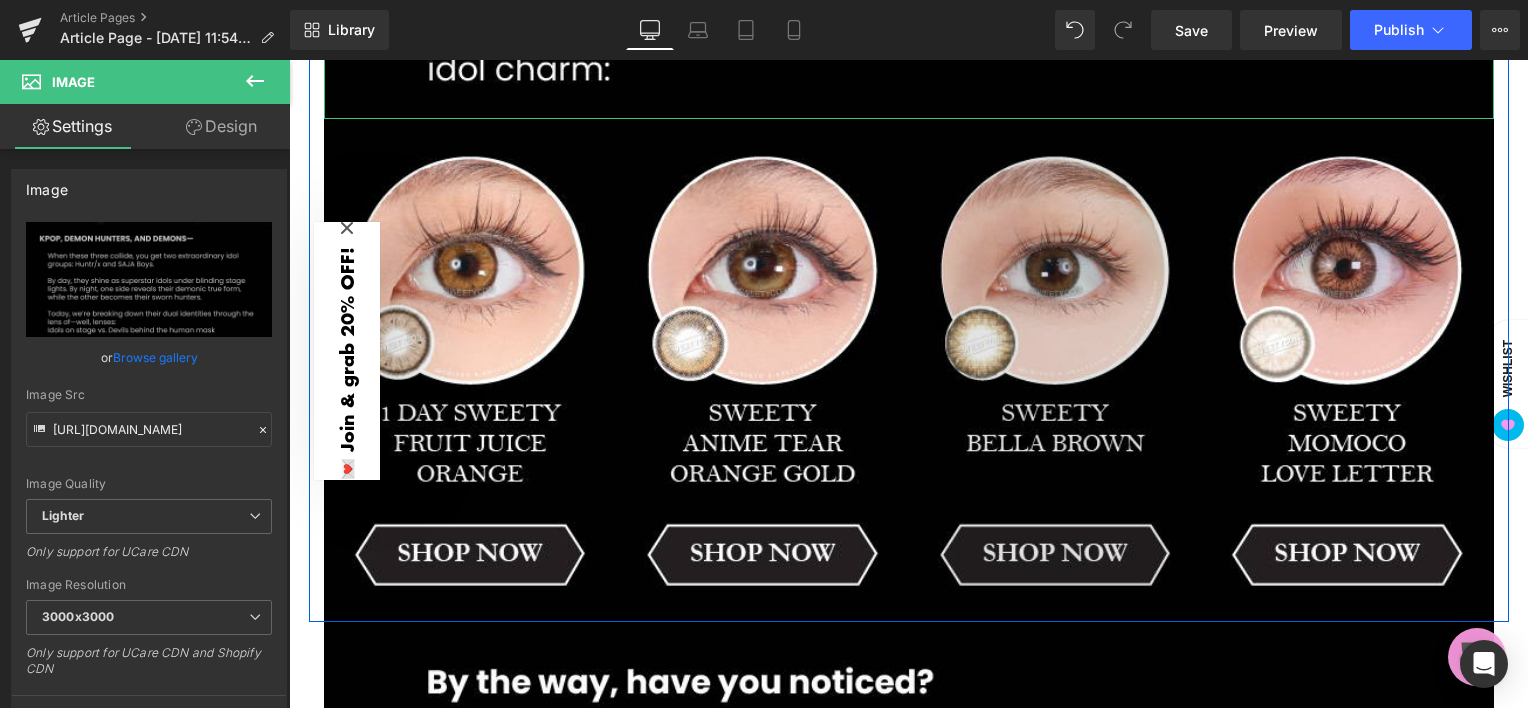 scroll, scrollTop: 2666, scrollLeft: 0, axis: vertical 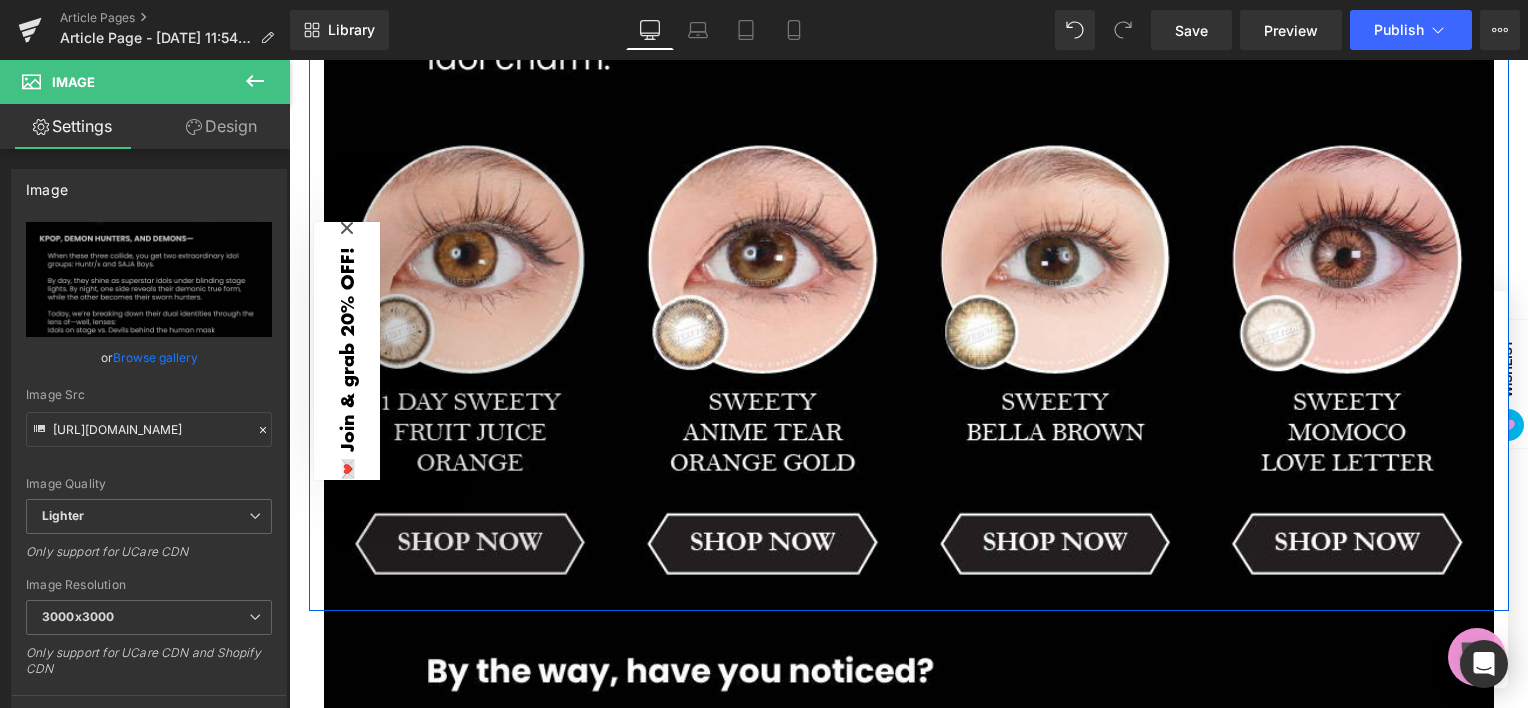 click at bounding box center (470, 359) 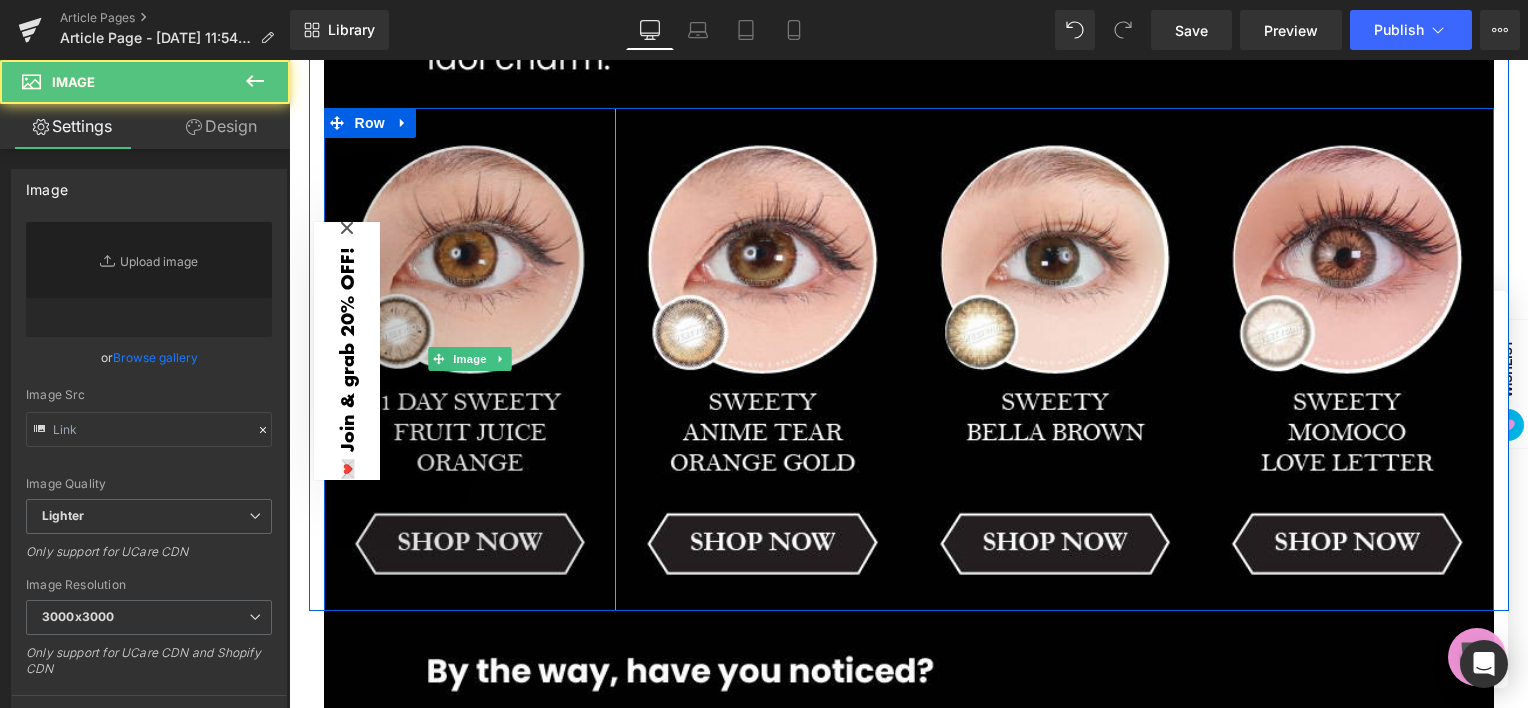 type on "[URL][DOMAIN_NAME]" 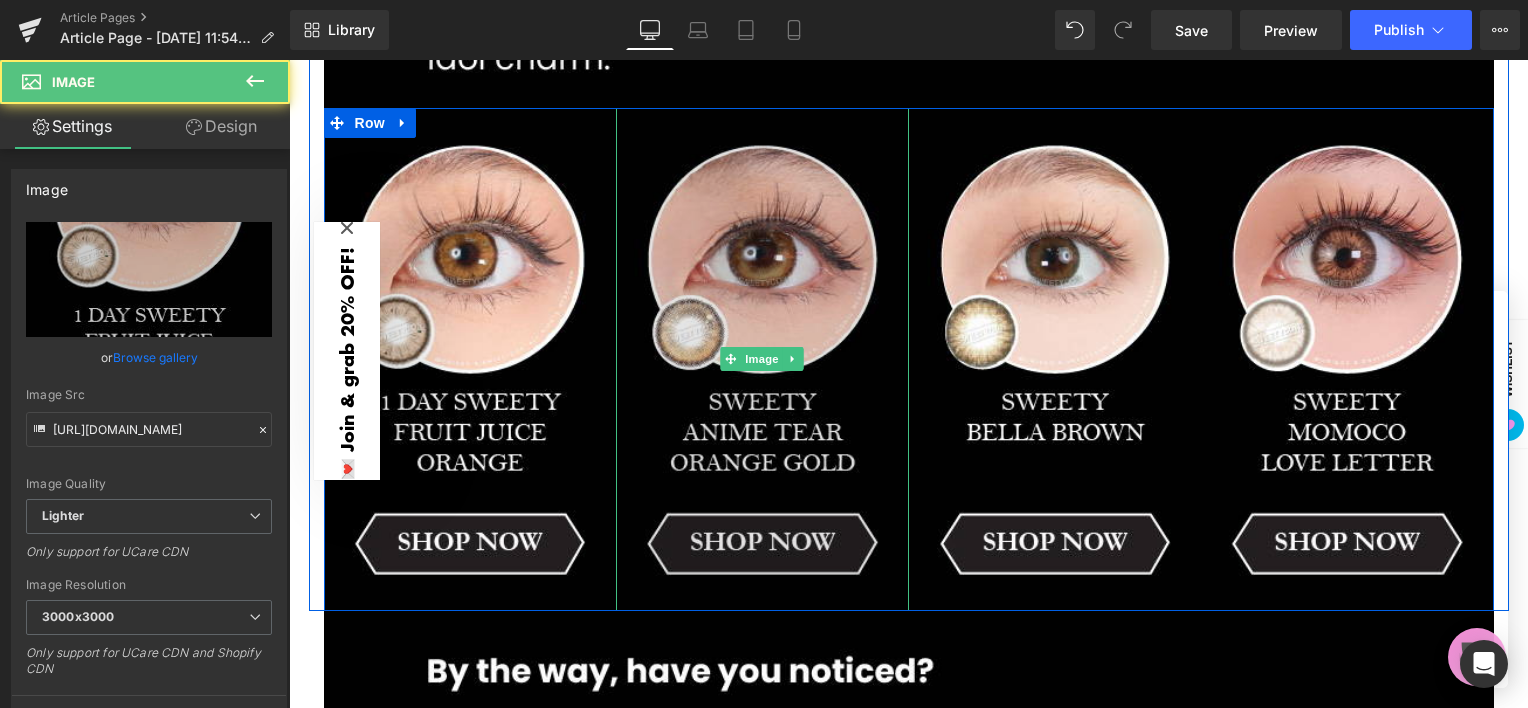 click at bounding box center (762, 359) 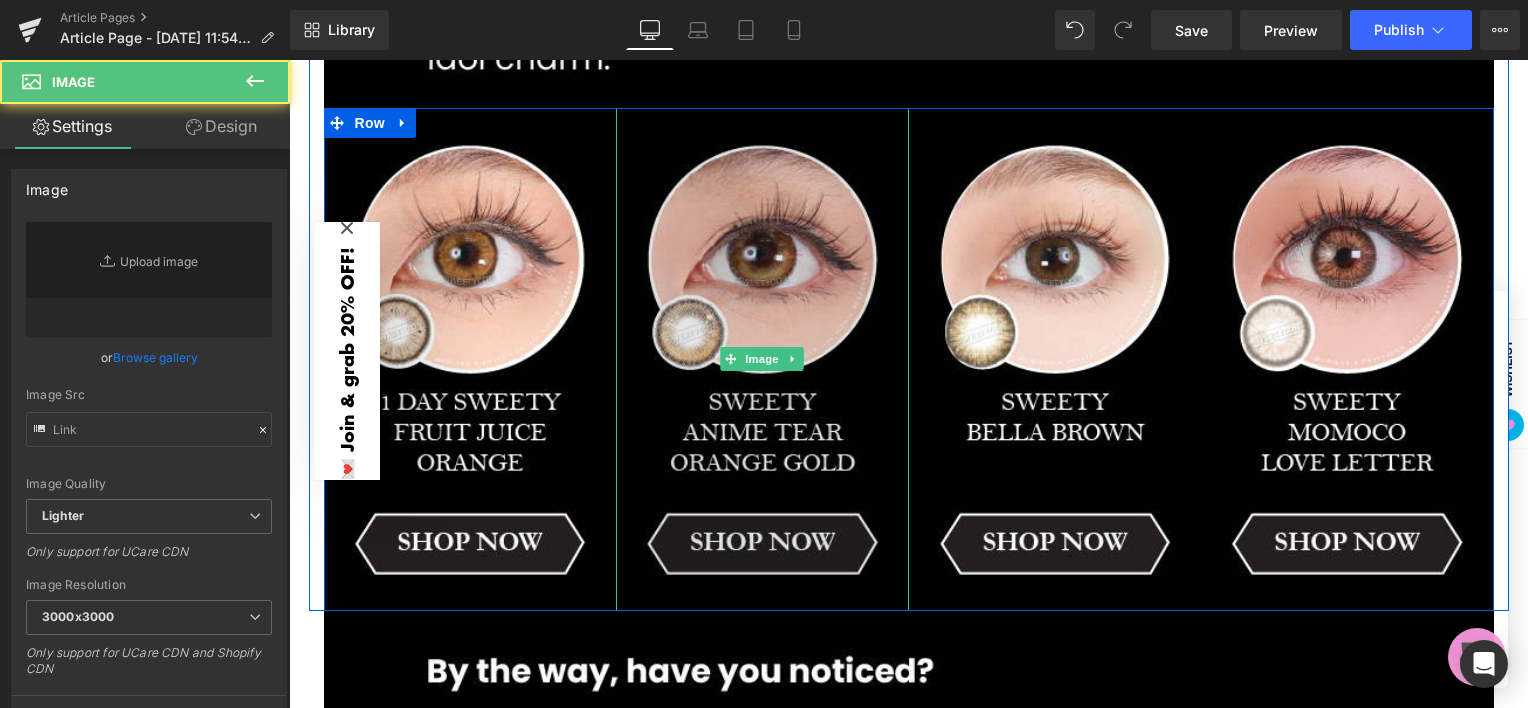 type on "[URL][DOMAIN_NAME]" 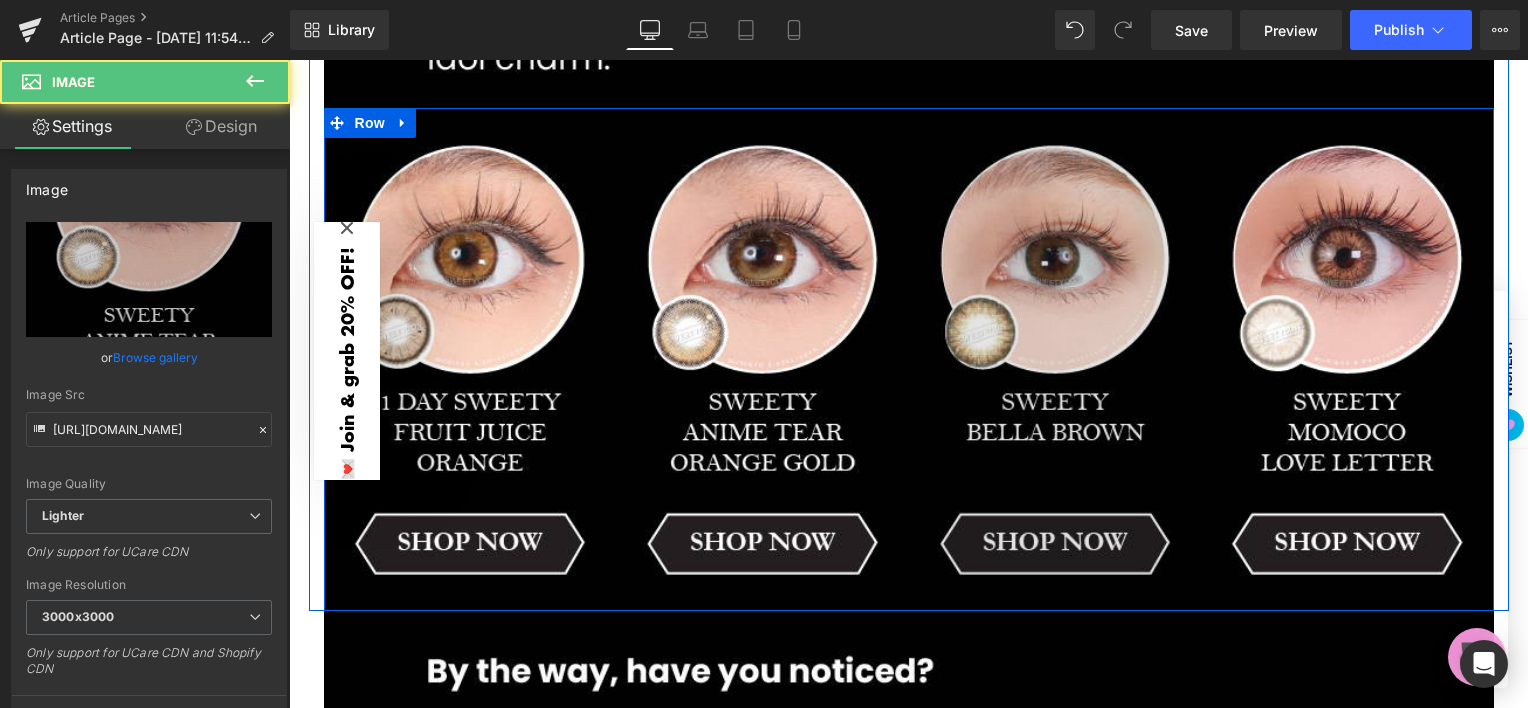 click at bounding box center (1055, 359) 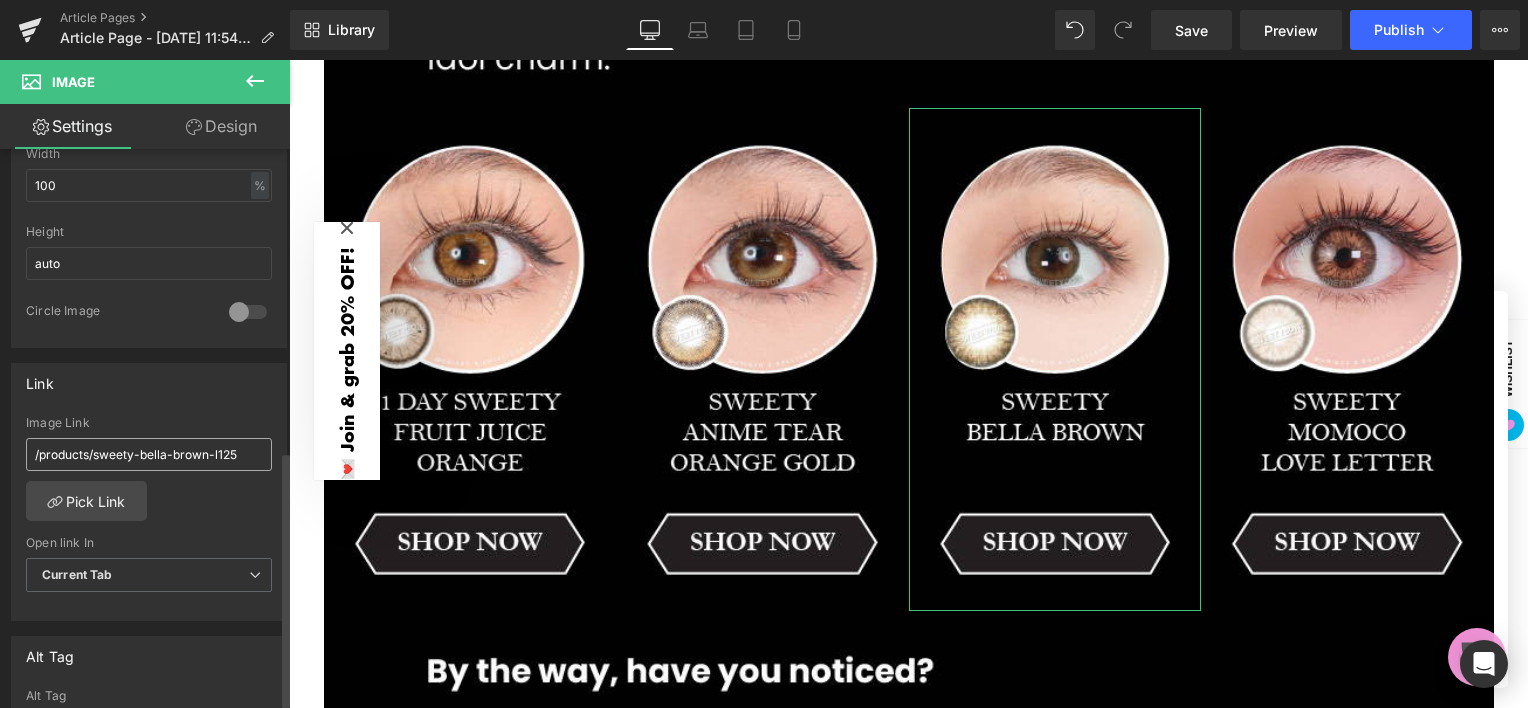 scroll, scrollTop: 666, scrollLeft: 0, axis: vertical 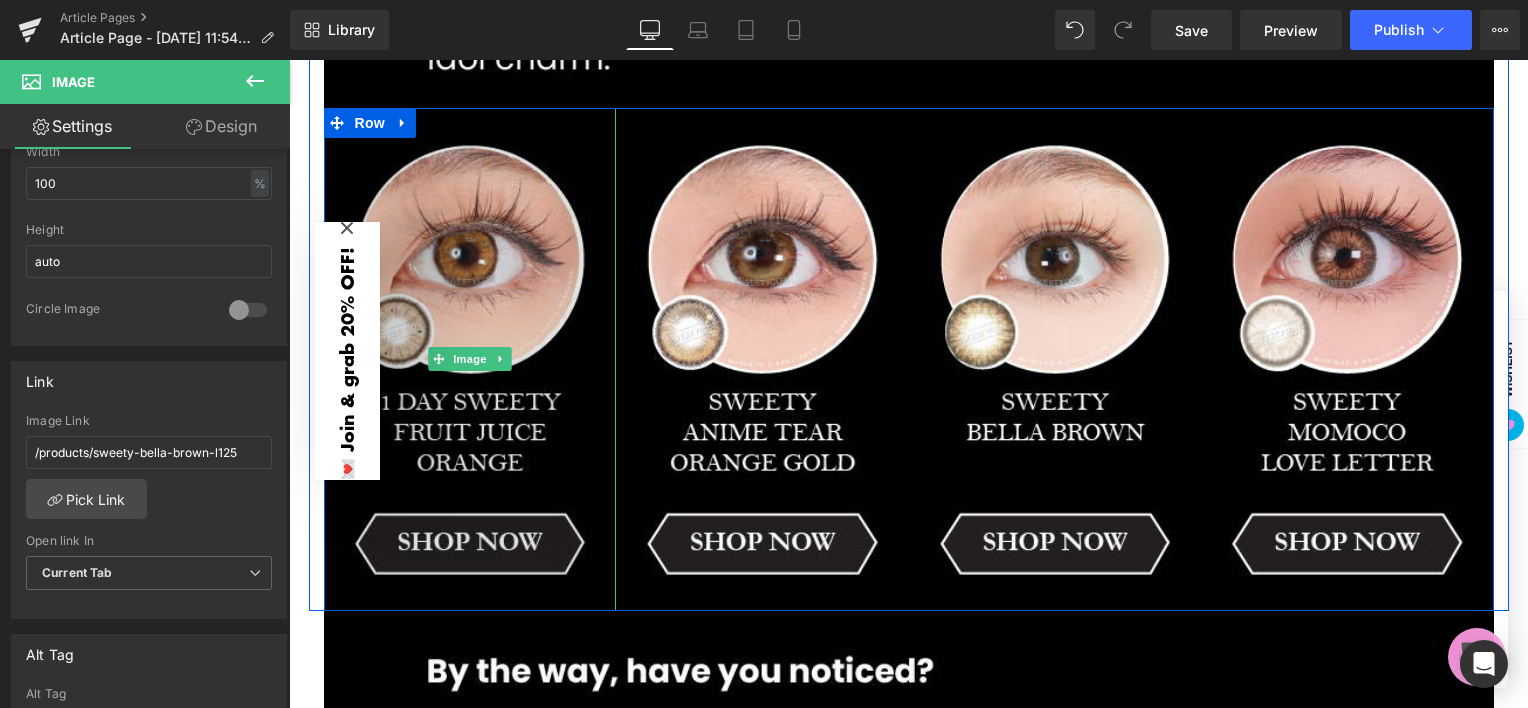 click at bounding box center [470, 359] 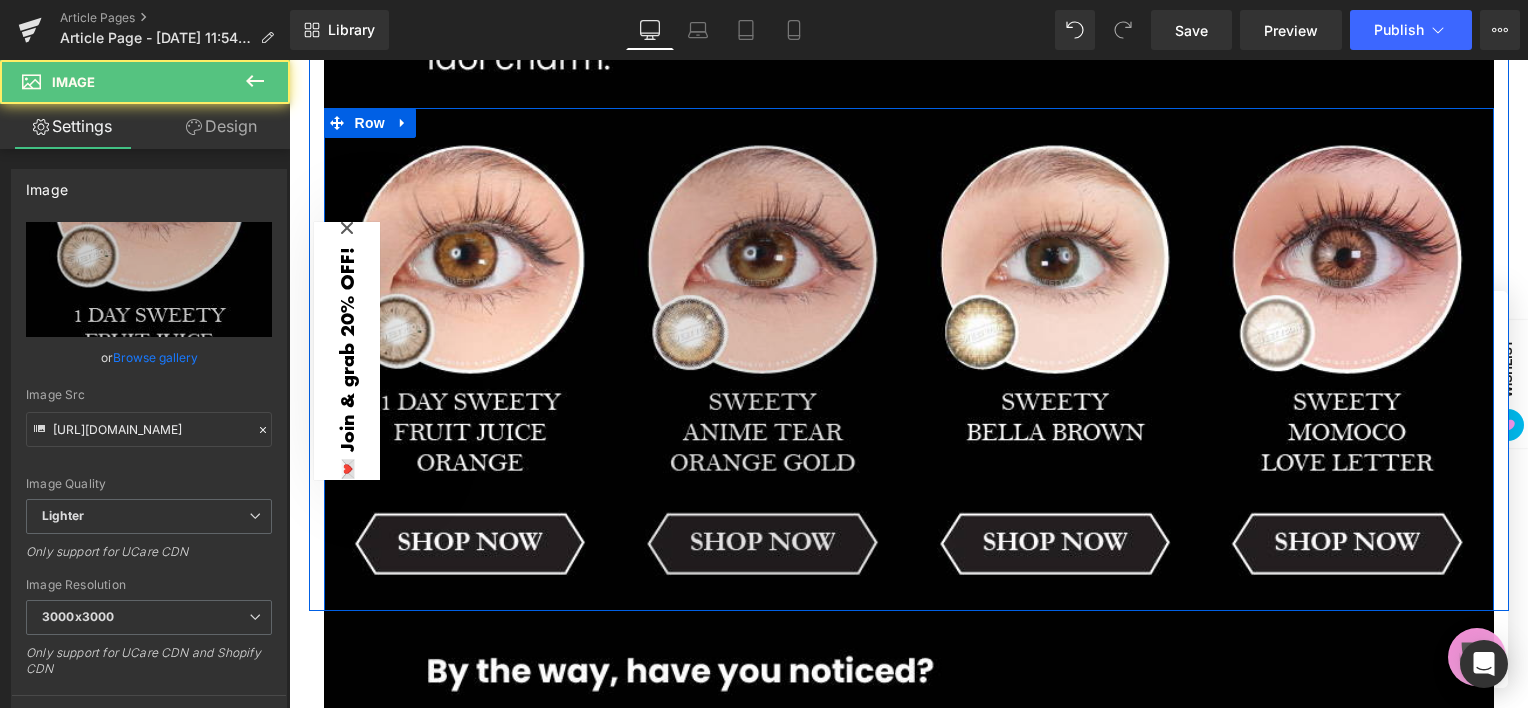 click at bounding box center [762, 359] 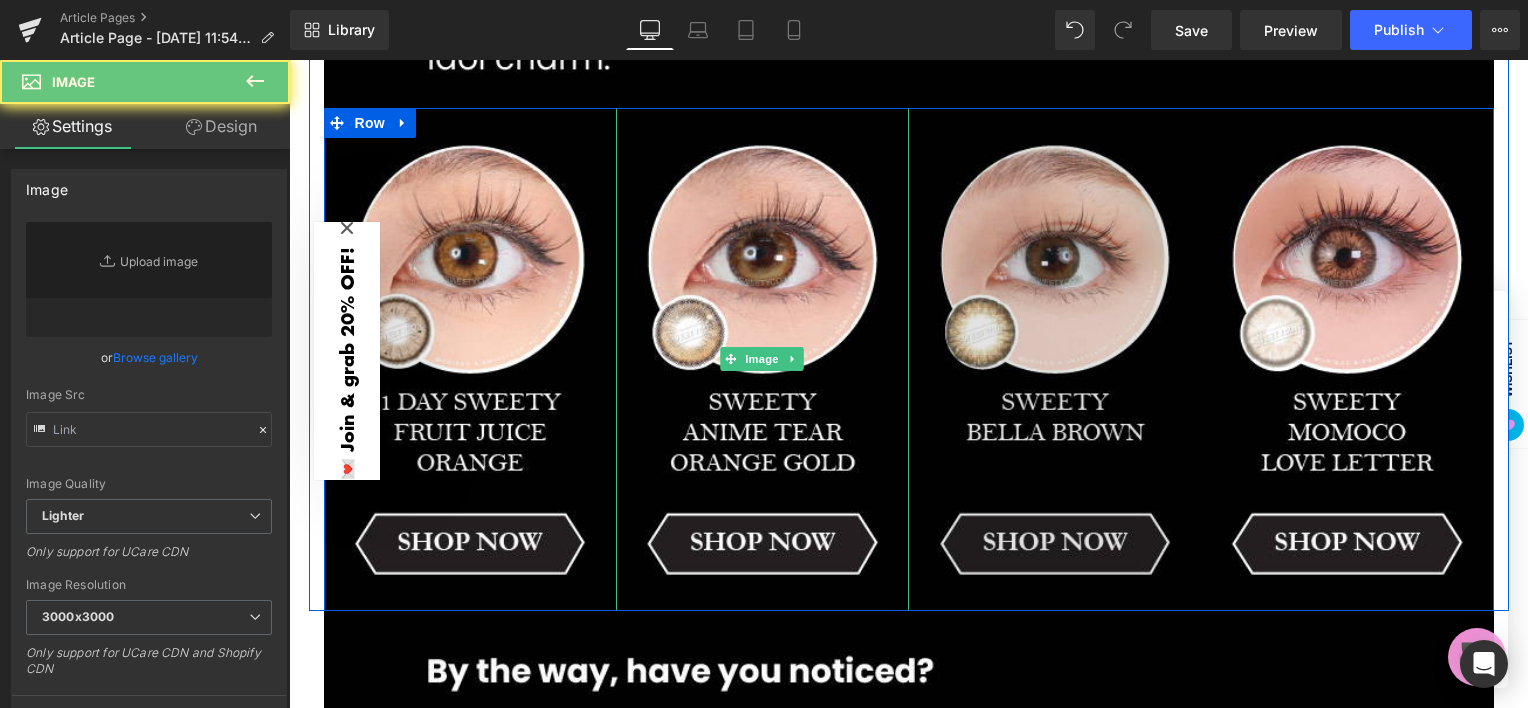 type on "[URL][DOMAIN_NAME]" 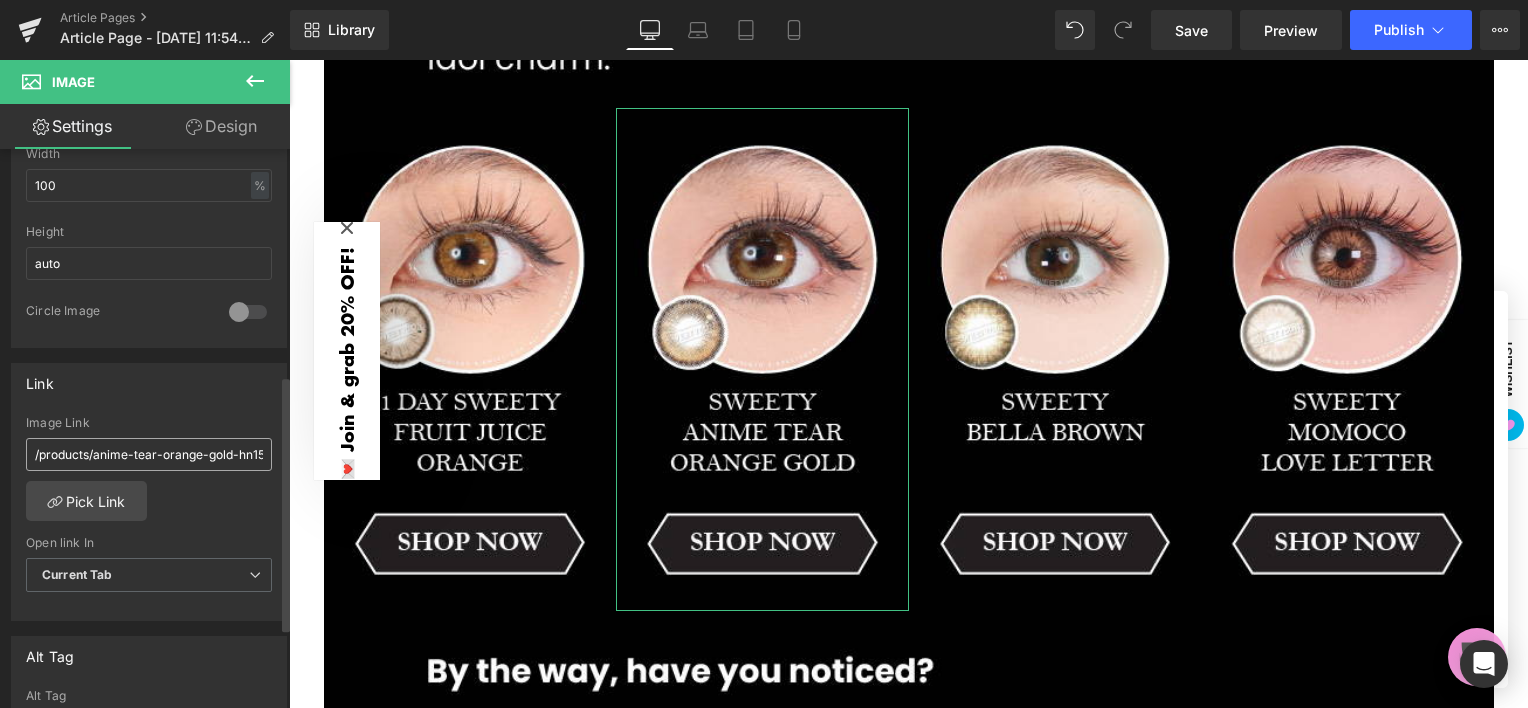 scroll, scrollTop: 666, scrollLeft: 0, axis: vertical 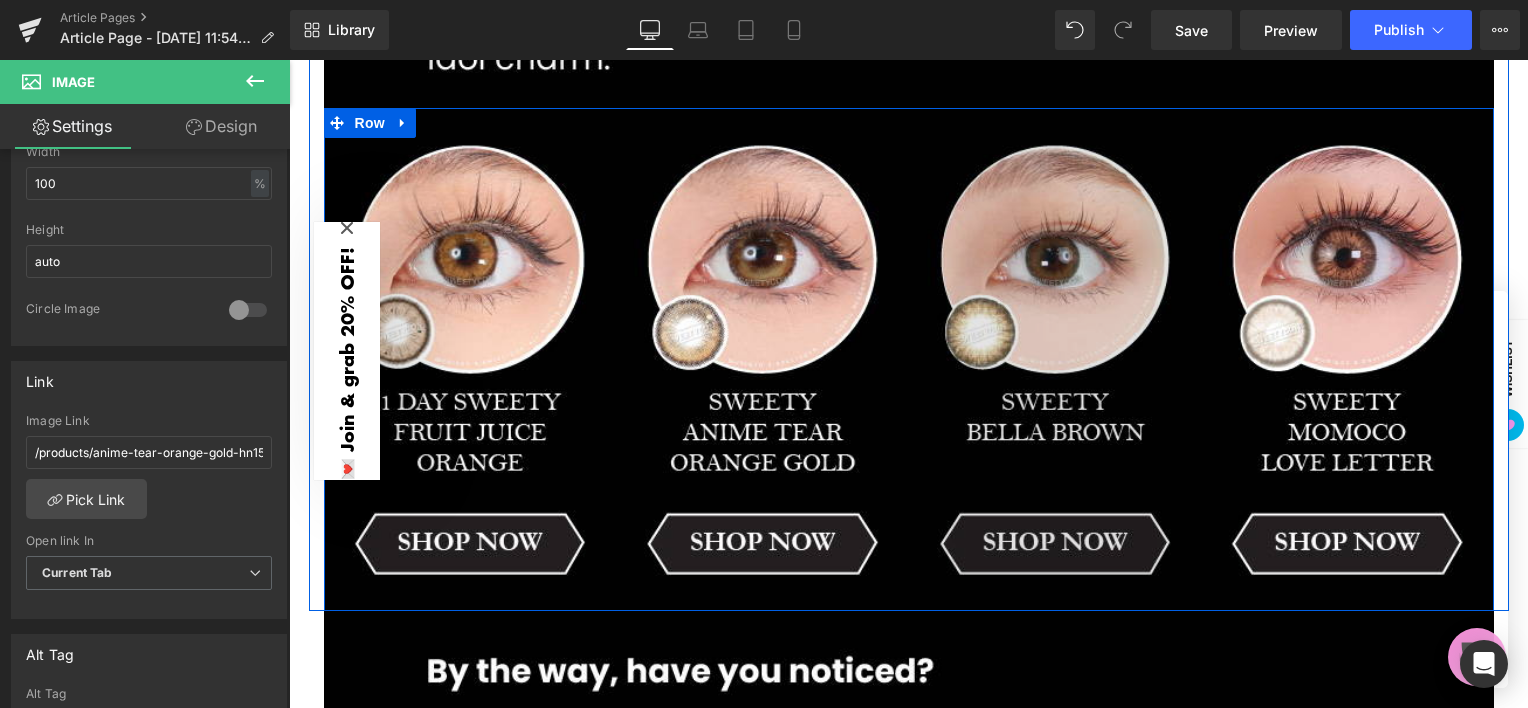 click at bounding box center (1055, 359) 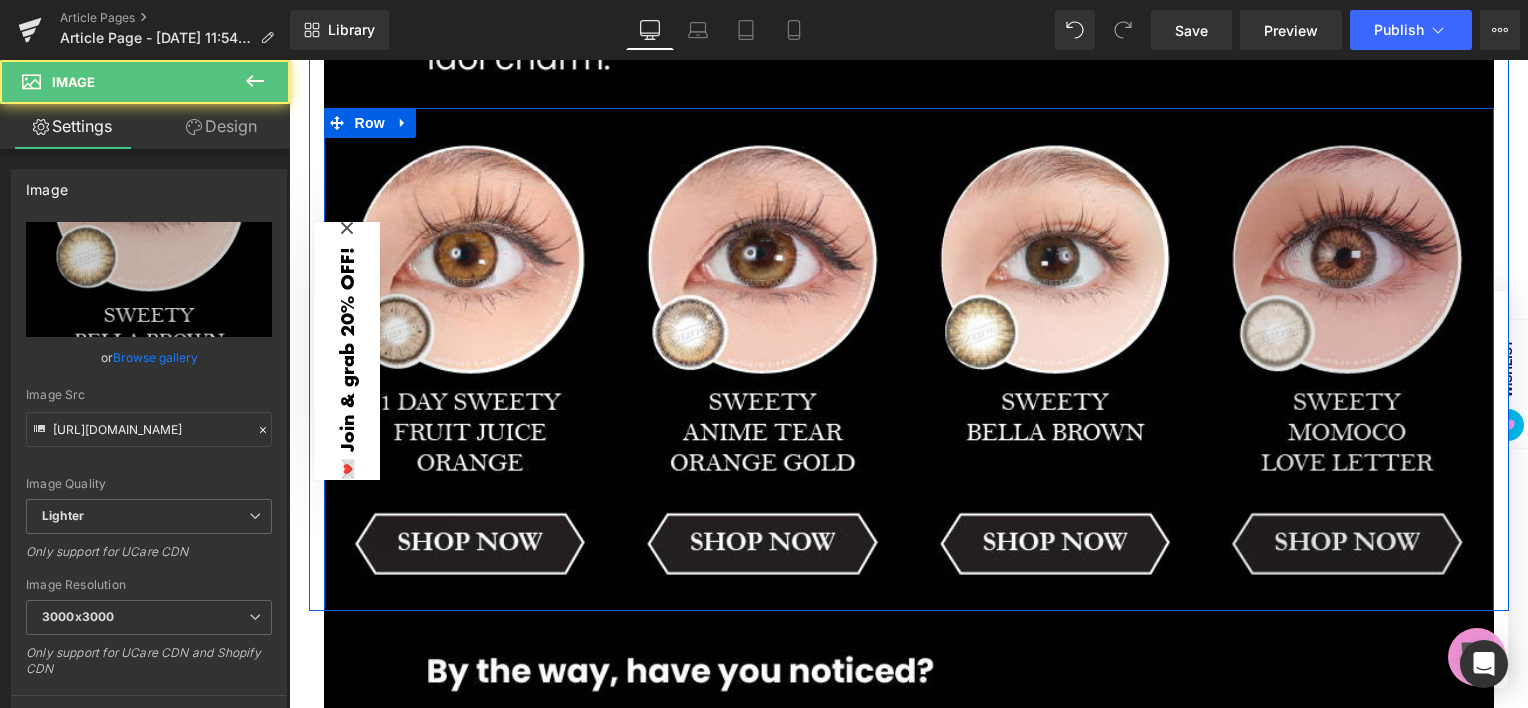 click at bounding box center [1347, 359] 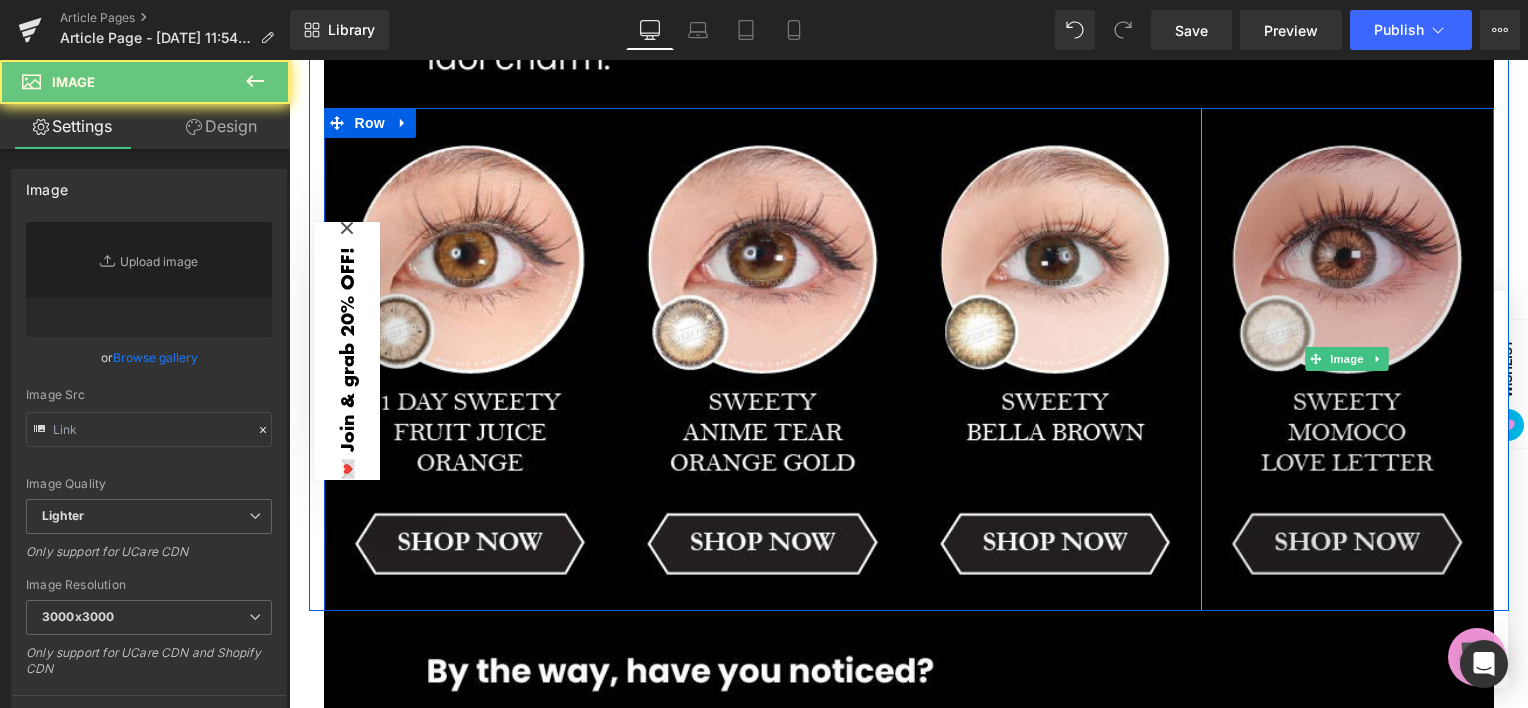 type on "[URL][DOMAIN_NAME]" 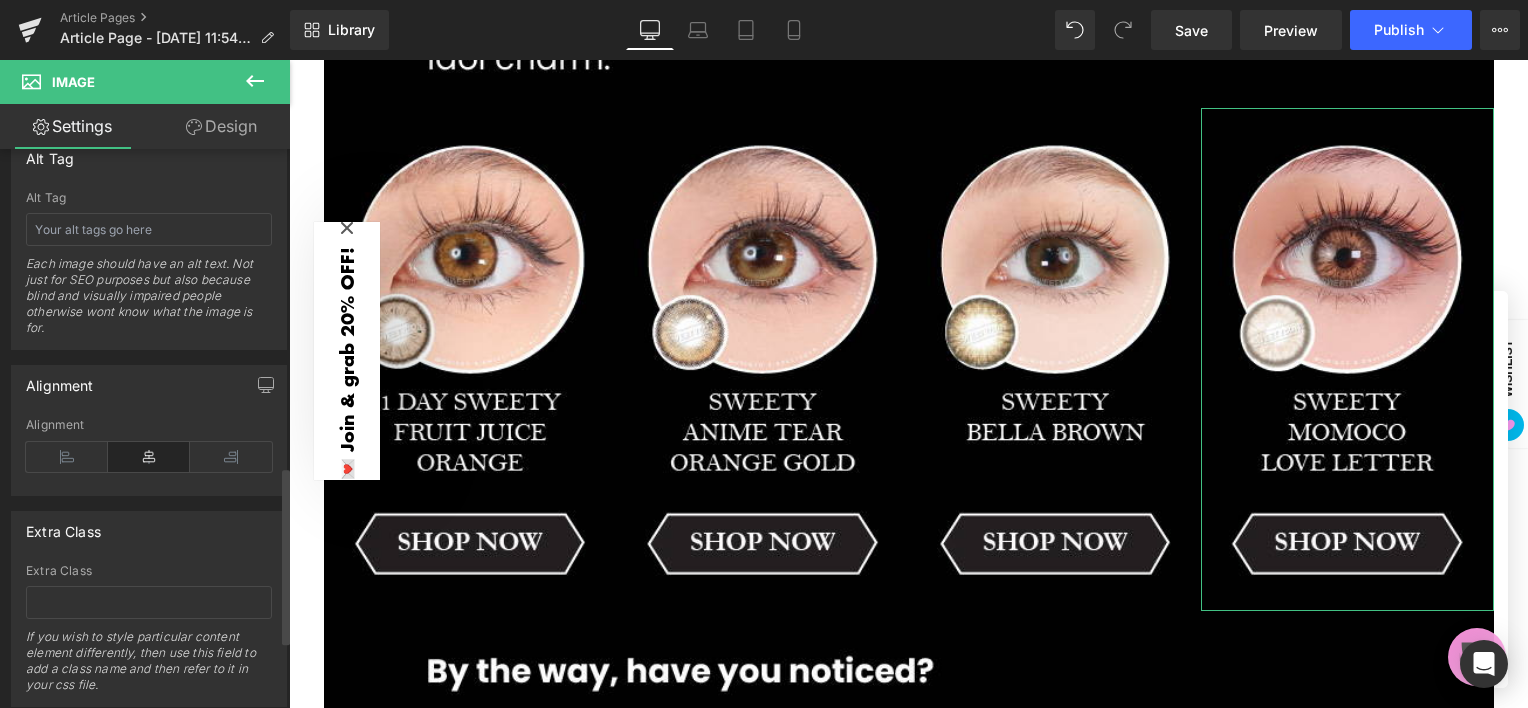 scroll, scrollTop: 1166, scrollLeft: 0, axis: vertical 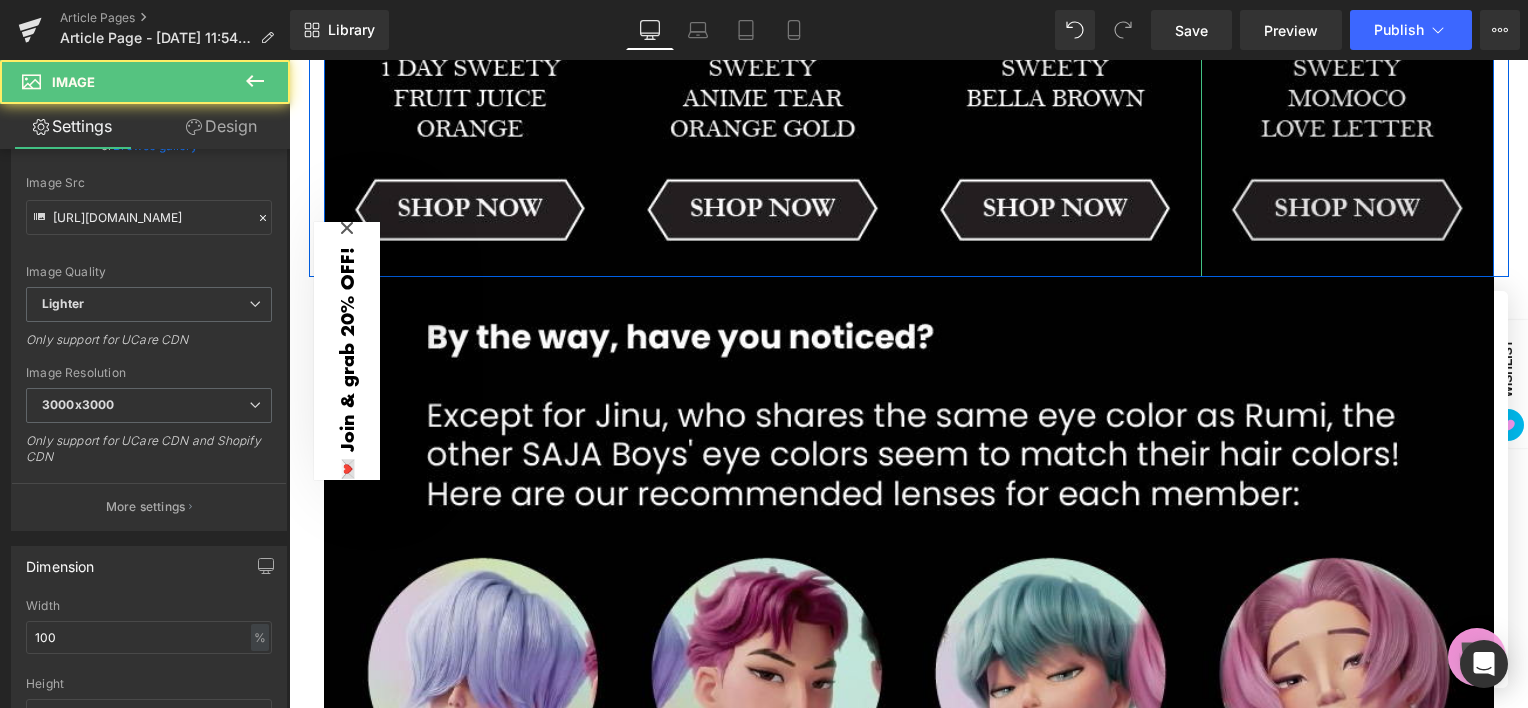 click at bounding box center [1347, 25] 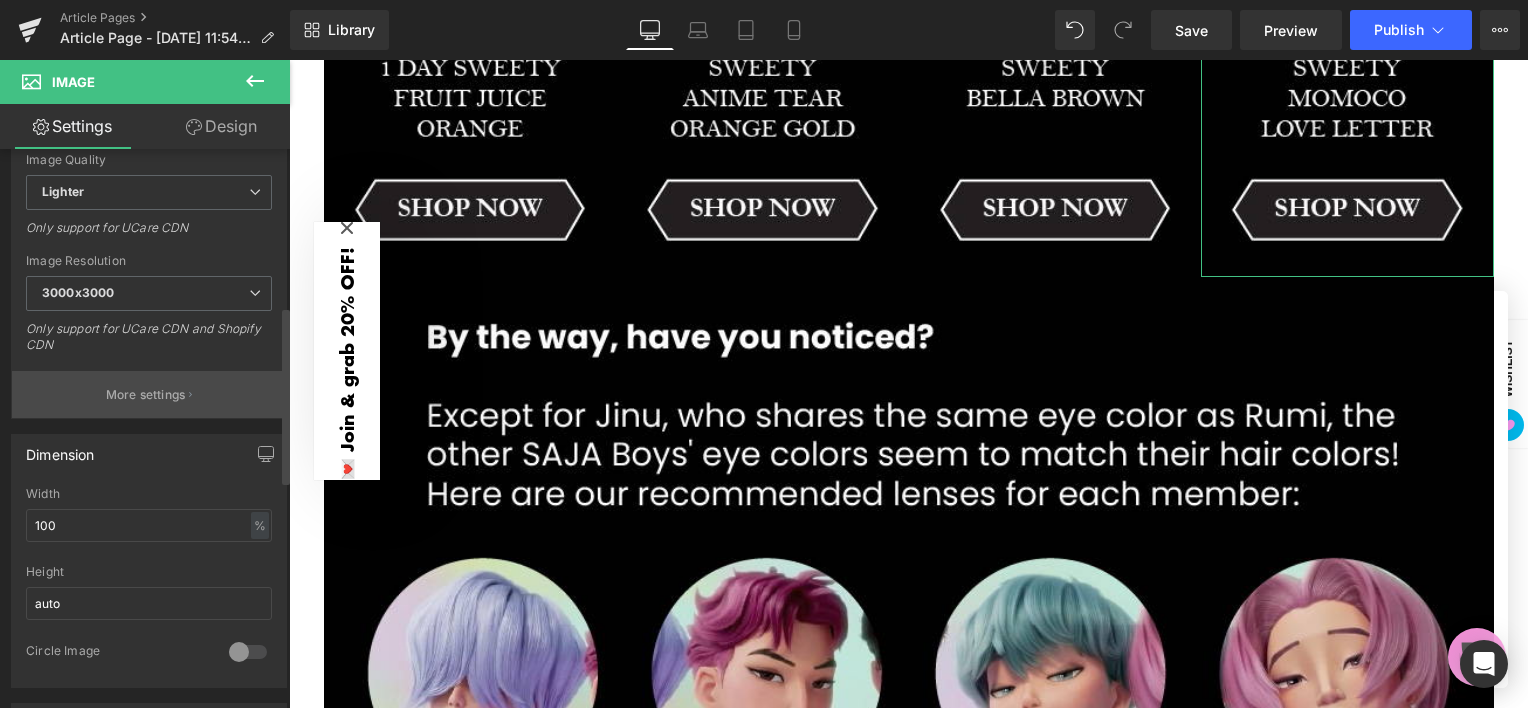 scroll, scrollTop: 712, scrollLeft: 0, axis: vertical 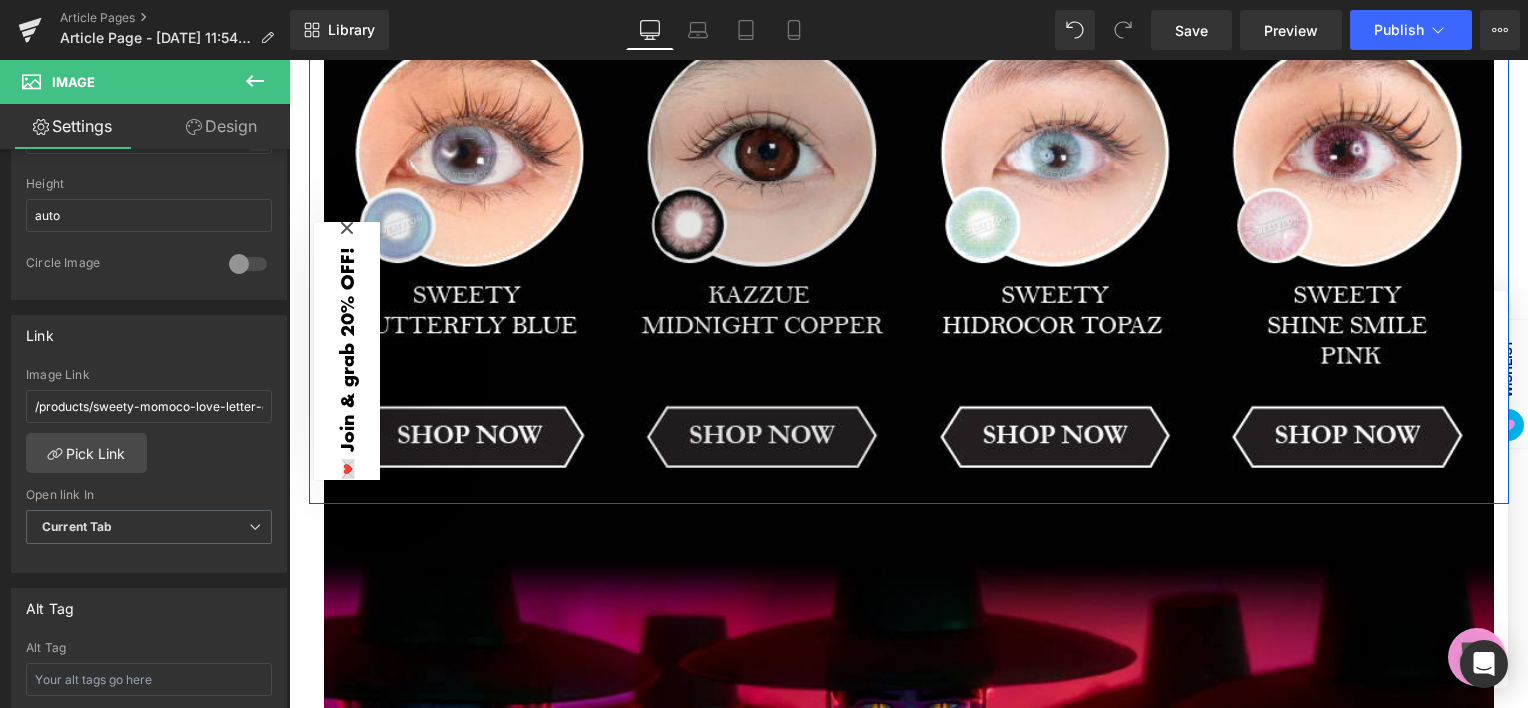 click at bounding box center (762, 252) 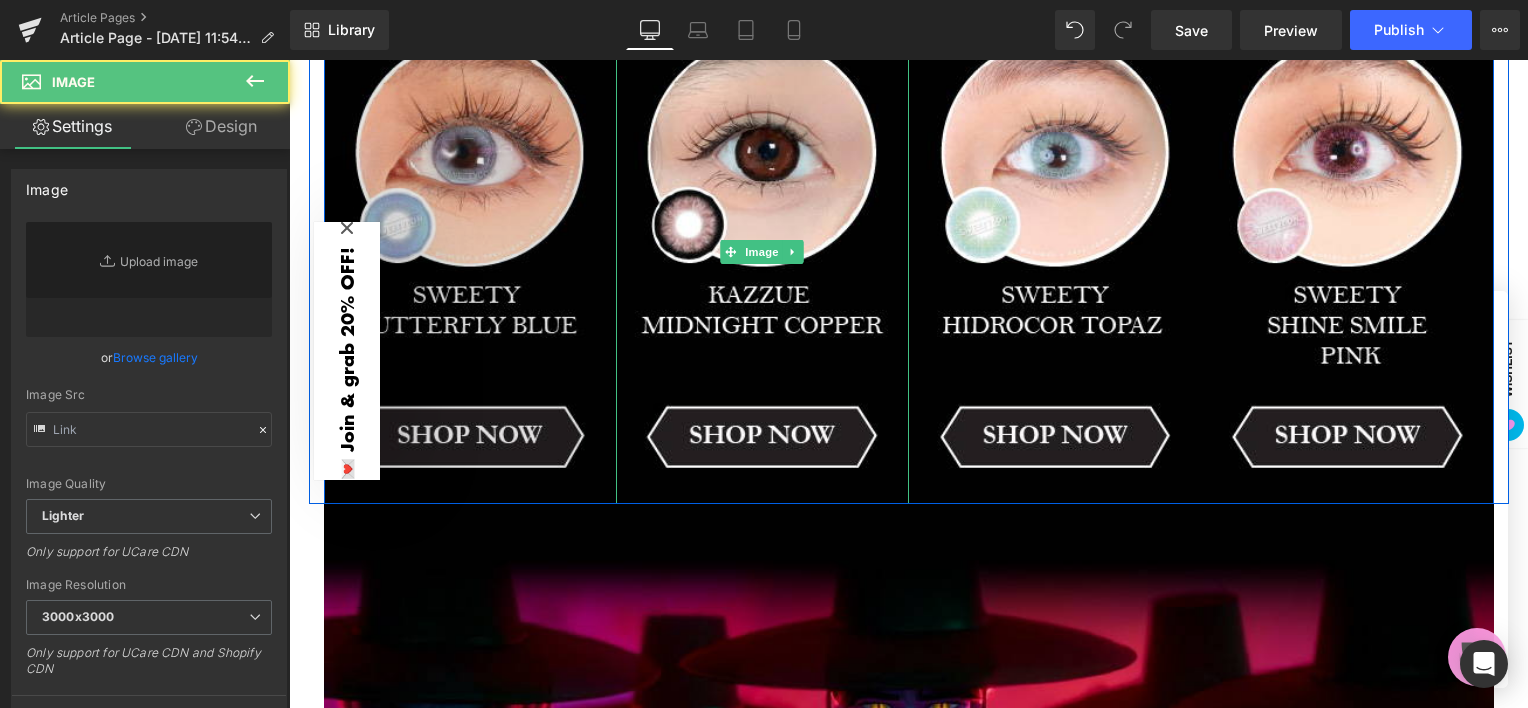 type on "[URL][DOMAIN_NAME]" 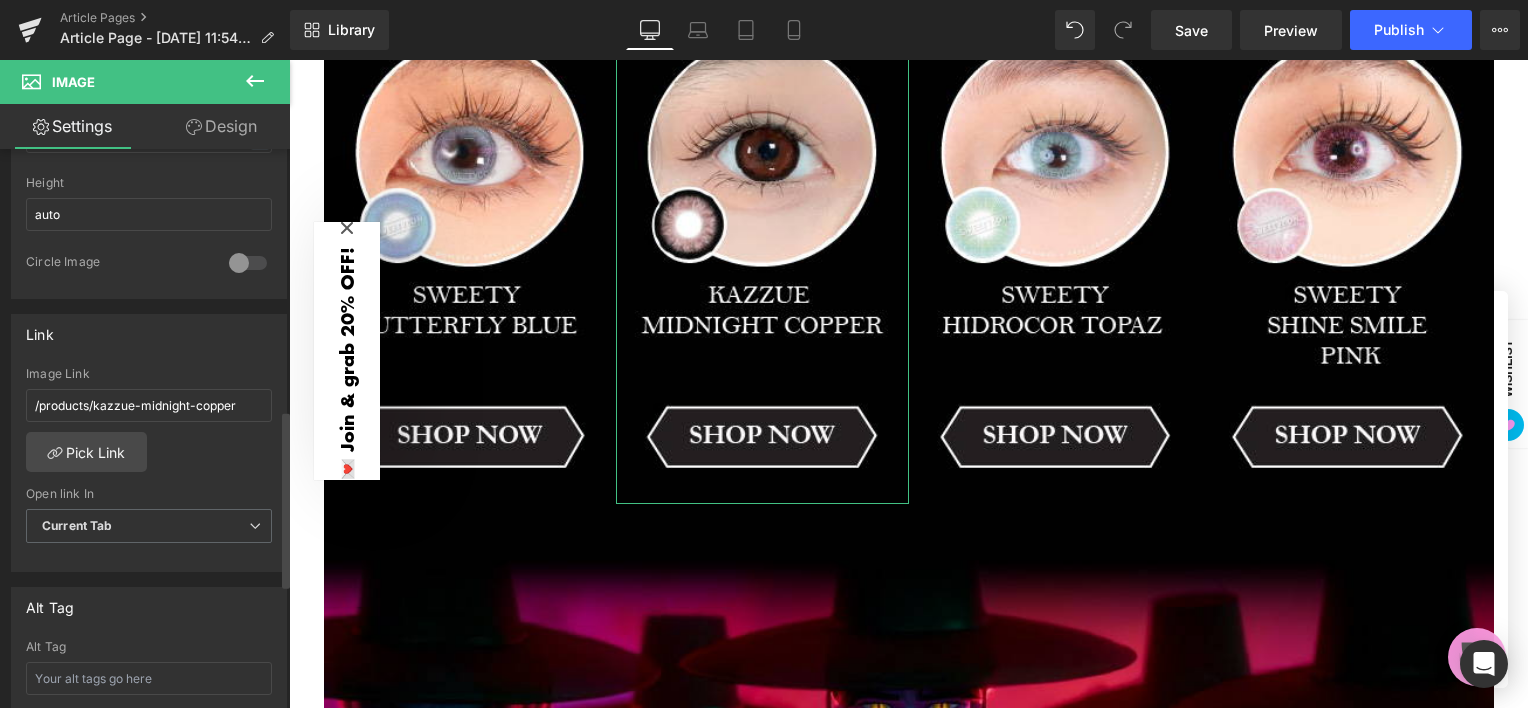 scroll, scrollTop: 712, scrollLeft: 0, axis: vertical 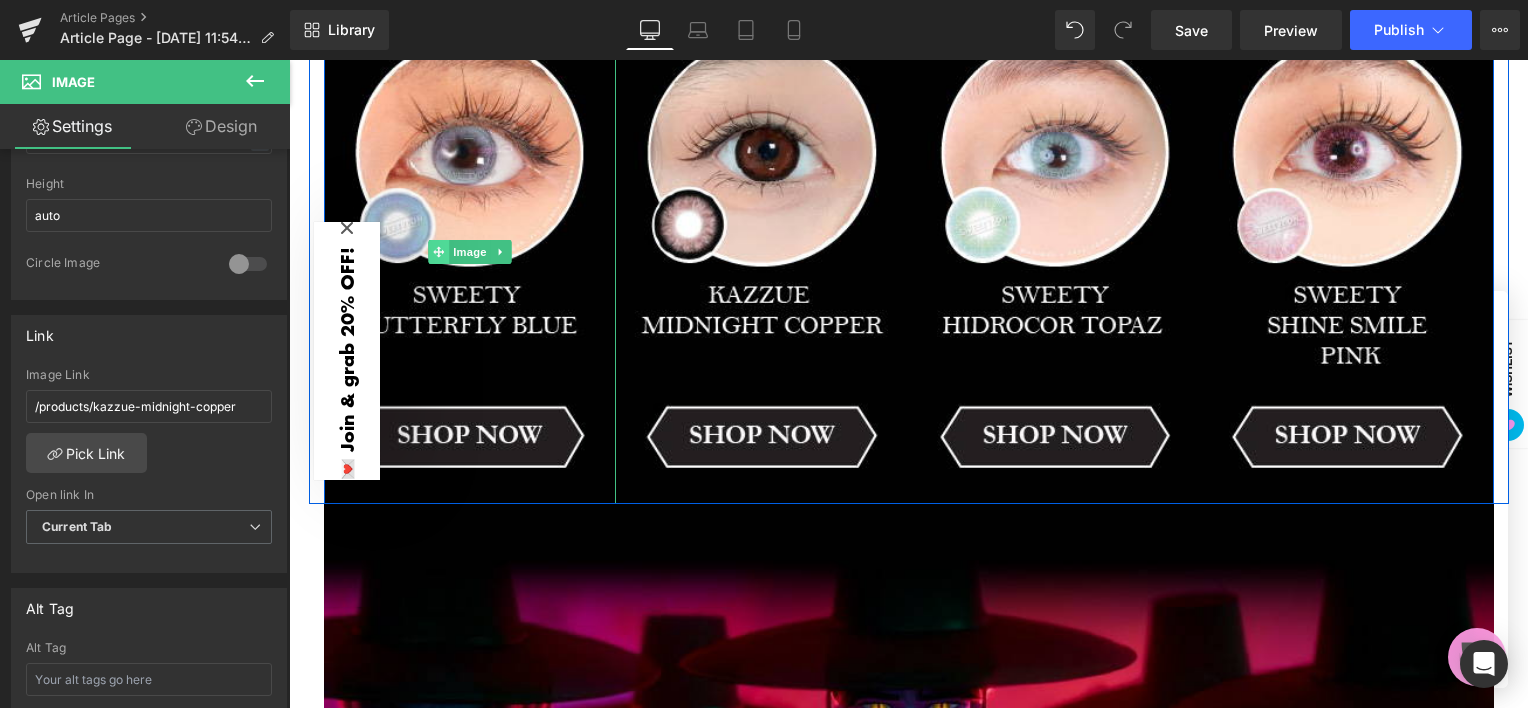 click at bounding box center (438, 252) 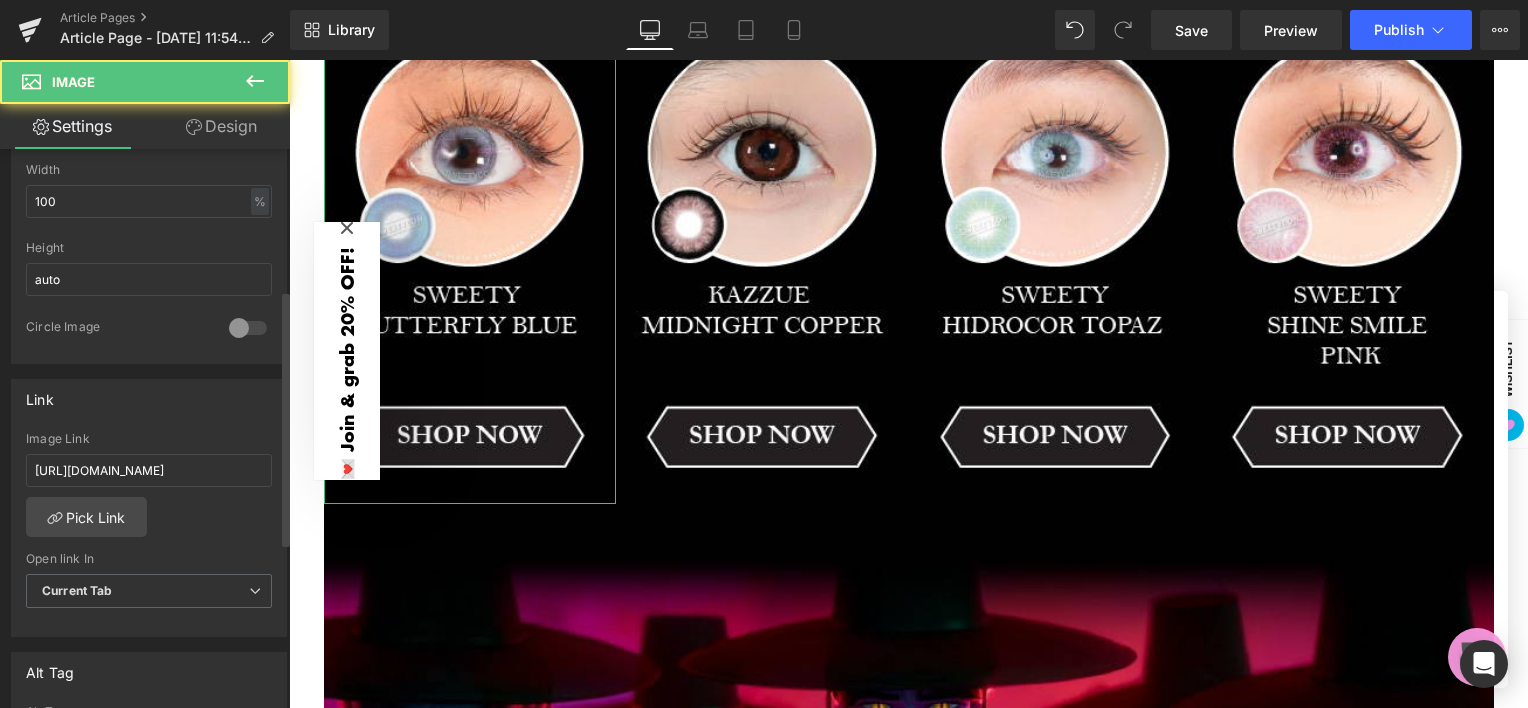 scroll, scrollTop: 666, scrollLeft: 0, axis: vertical 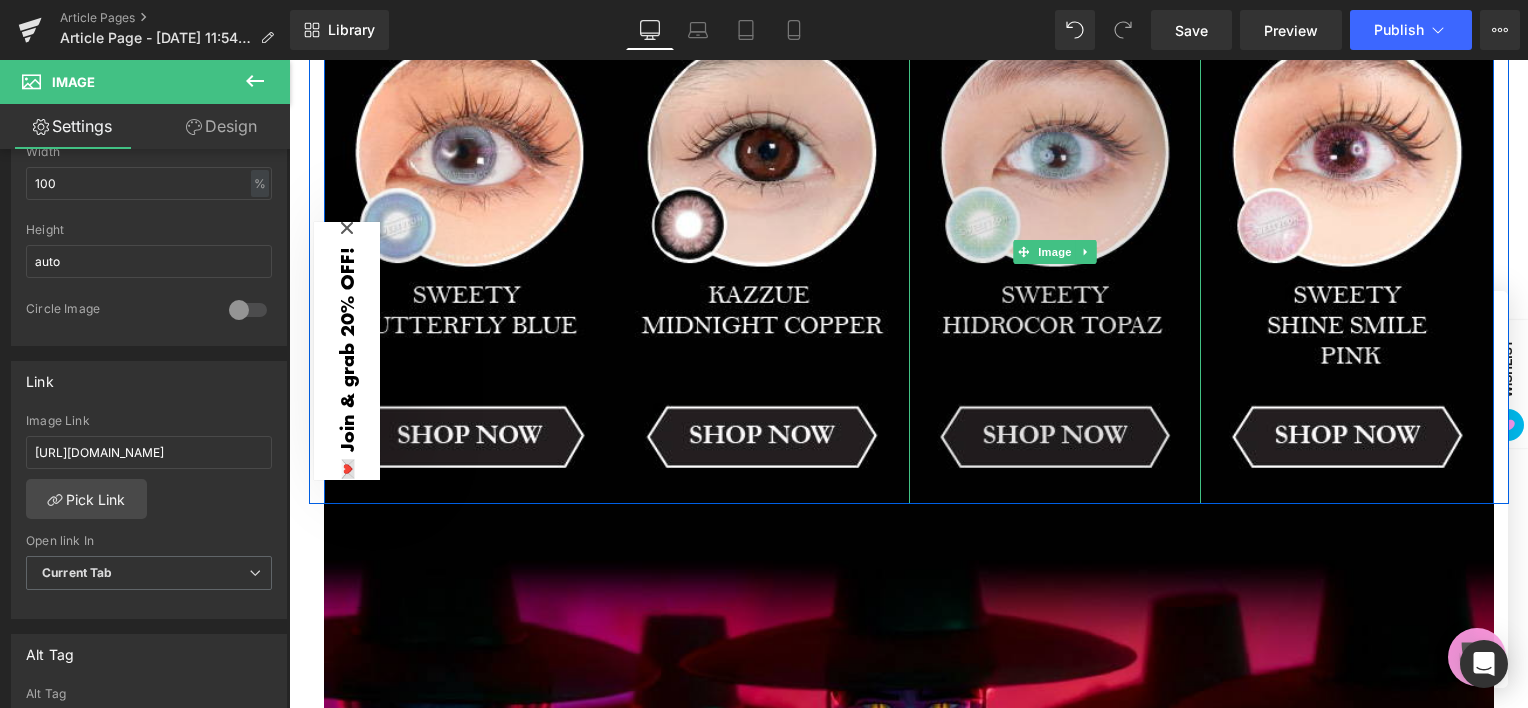 click at bounding box center [1055, 252] 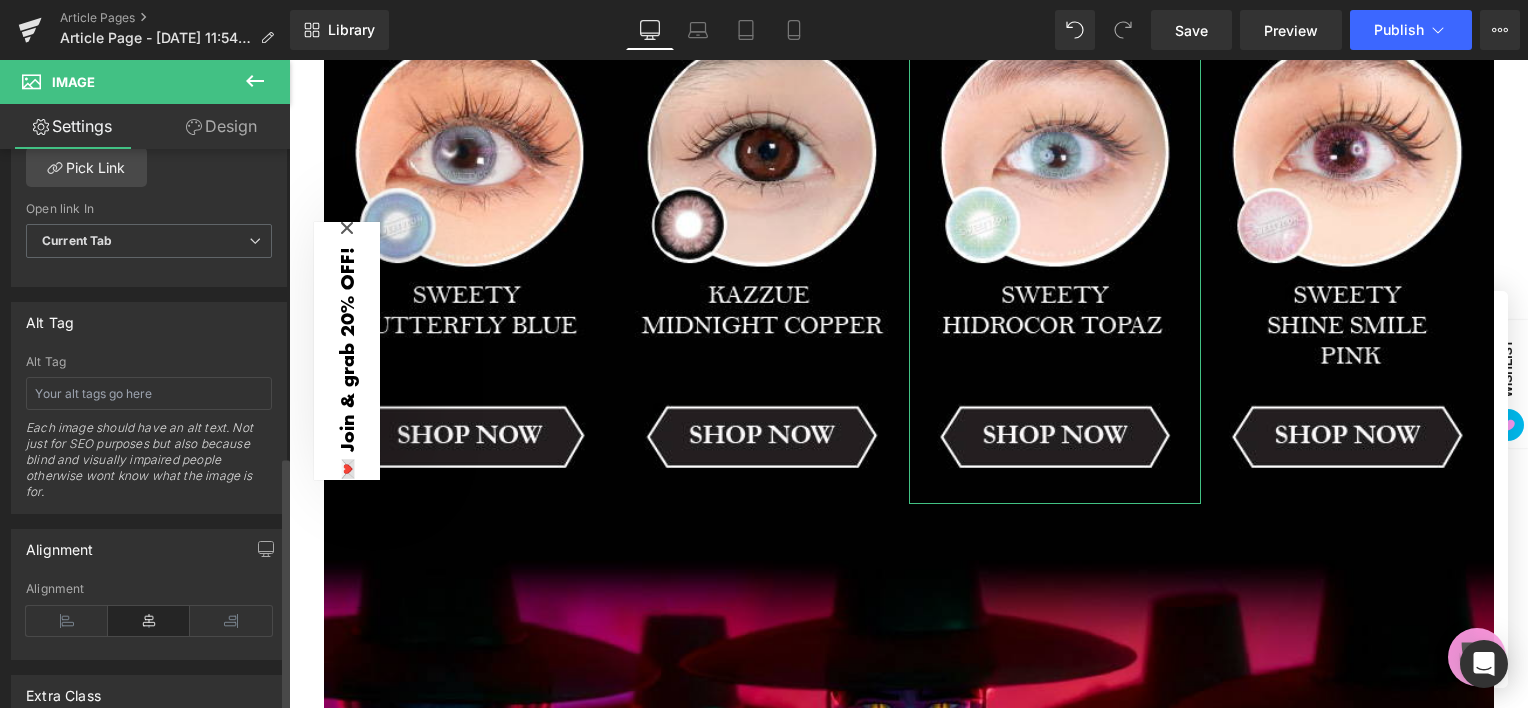 scroll, scrollTop: 1000, scrollLeft: 0, axis: vertical 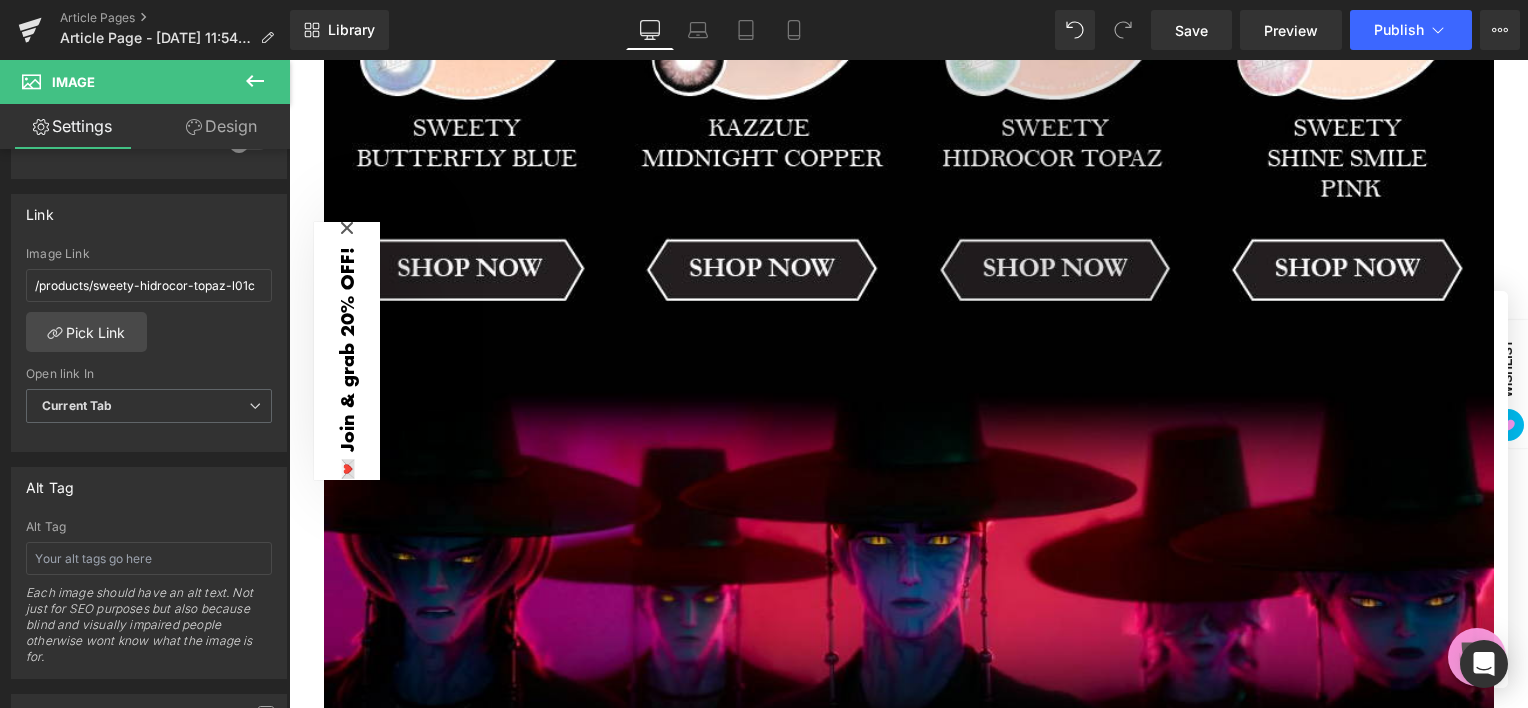 click at bounding box center [1347, 85] 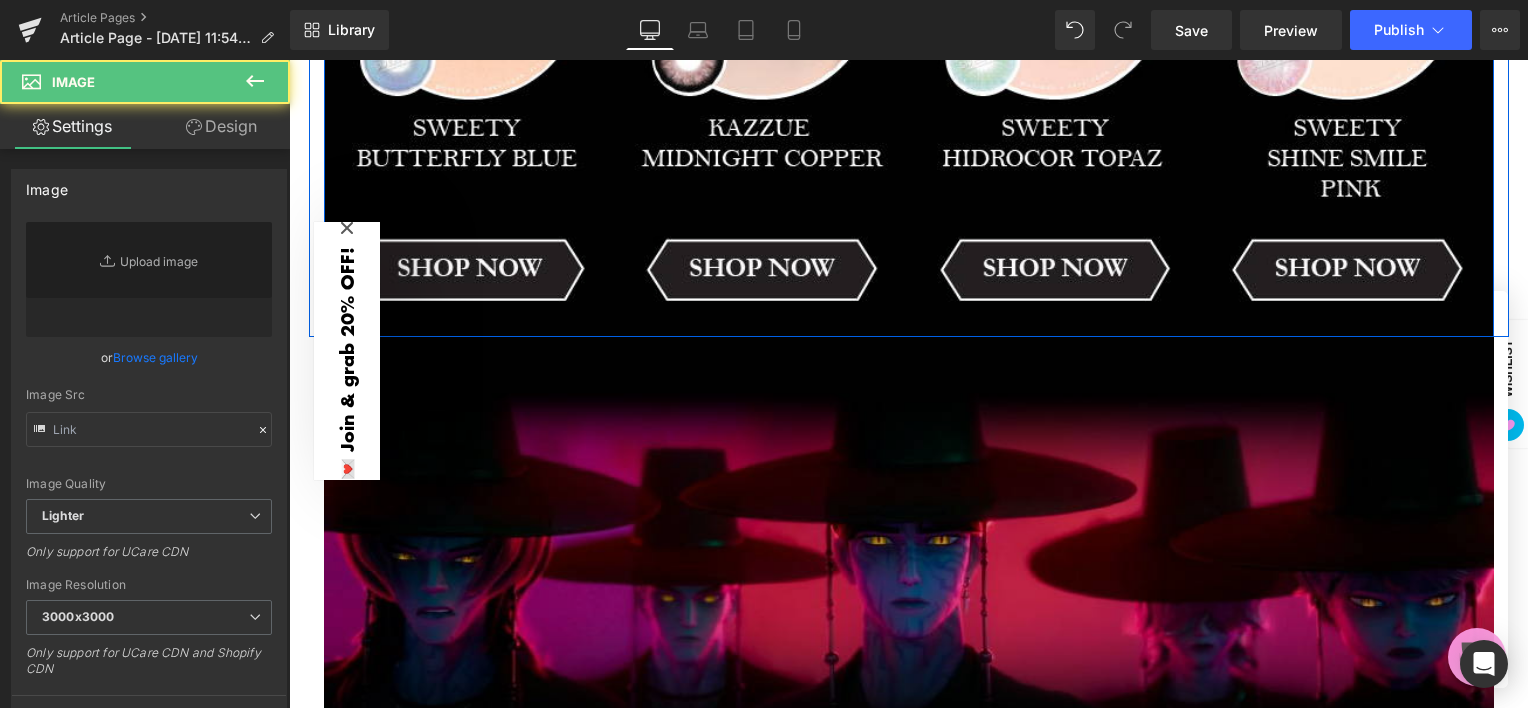 type on "[URL][DOMAIN_NAME]" 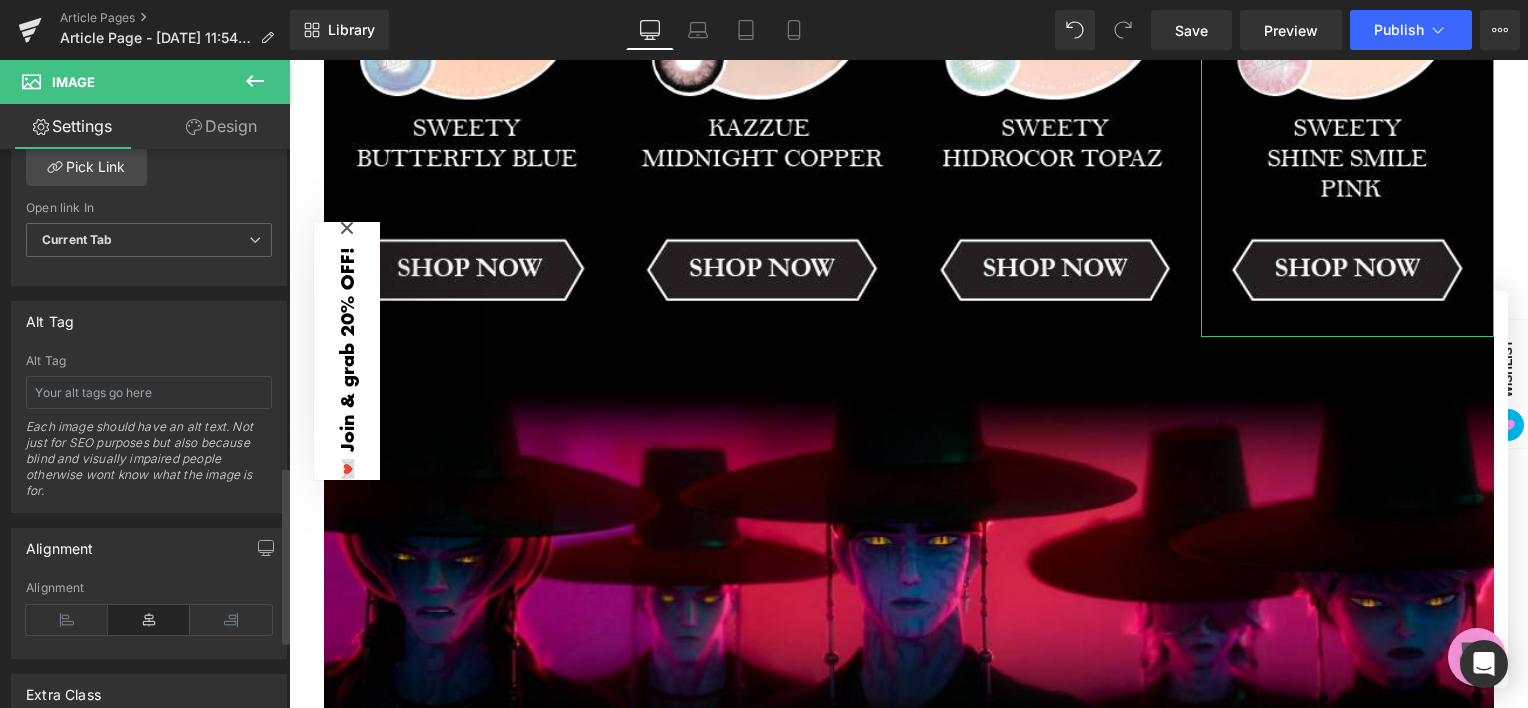 scroll, scrollTop: 1000, scrollLeft: 0, axis: vertical 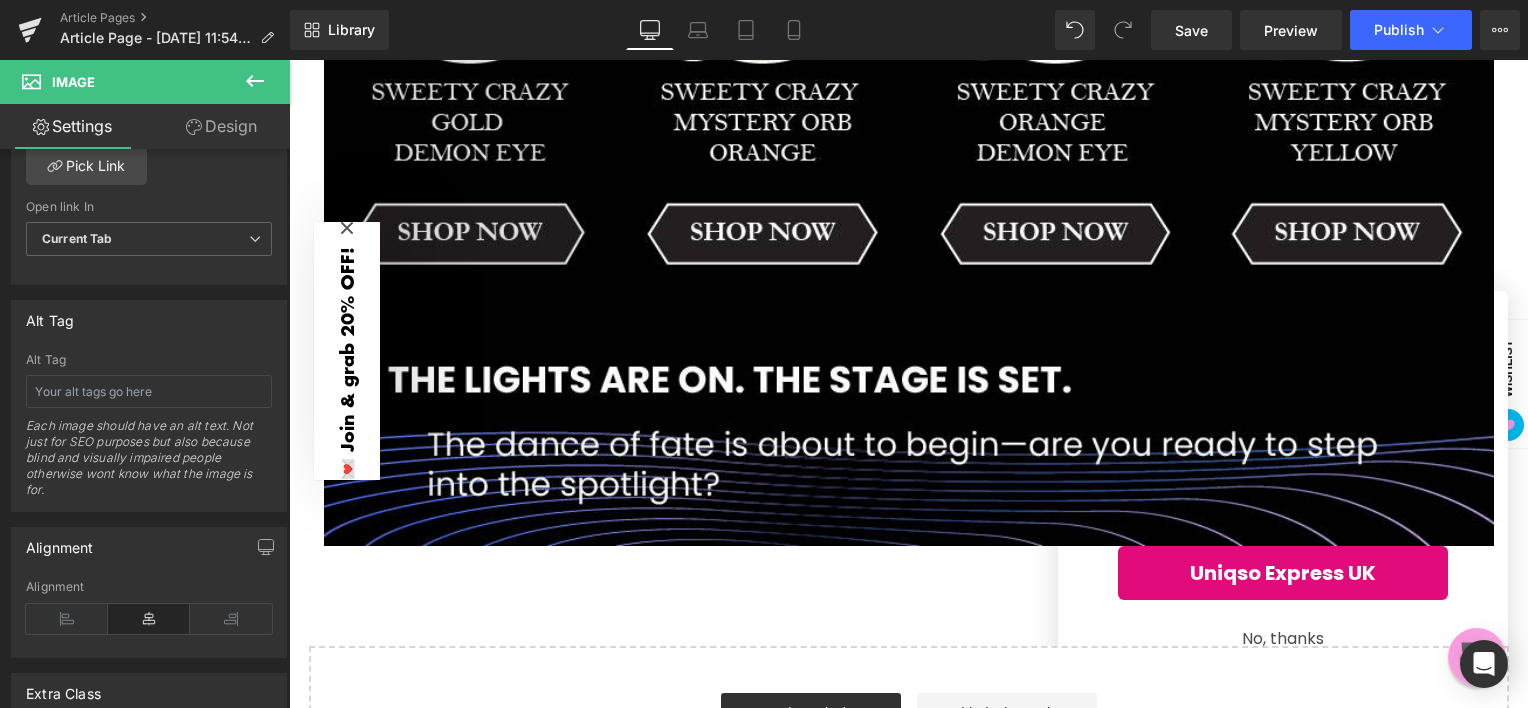 click at bounding box center (470, 49) 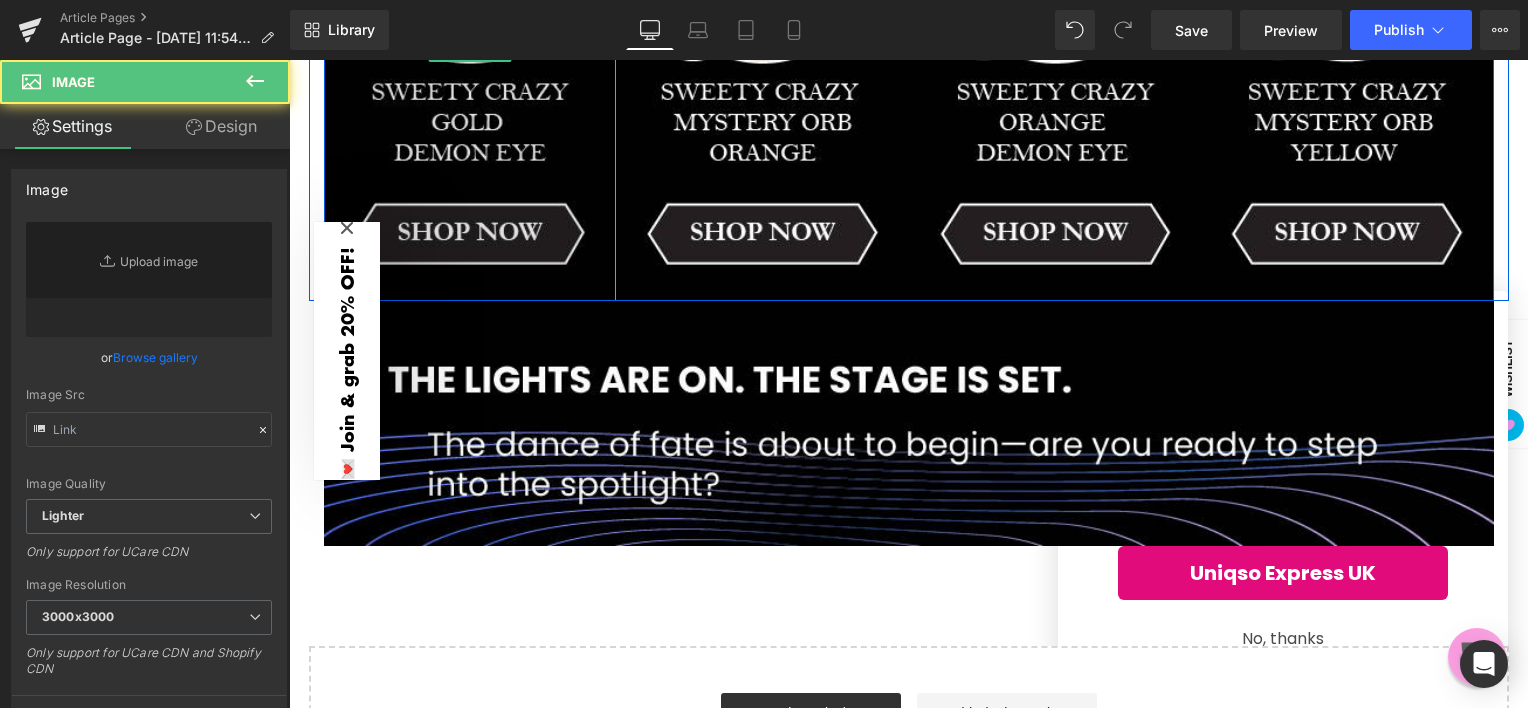 type on "[URL][DOMAIN_NAME]" 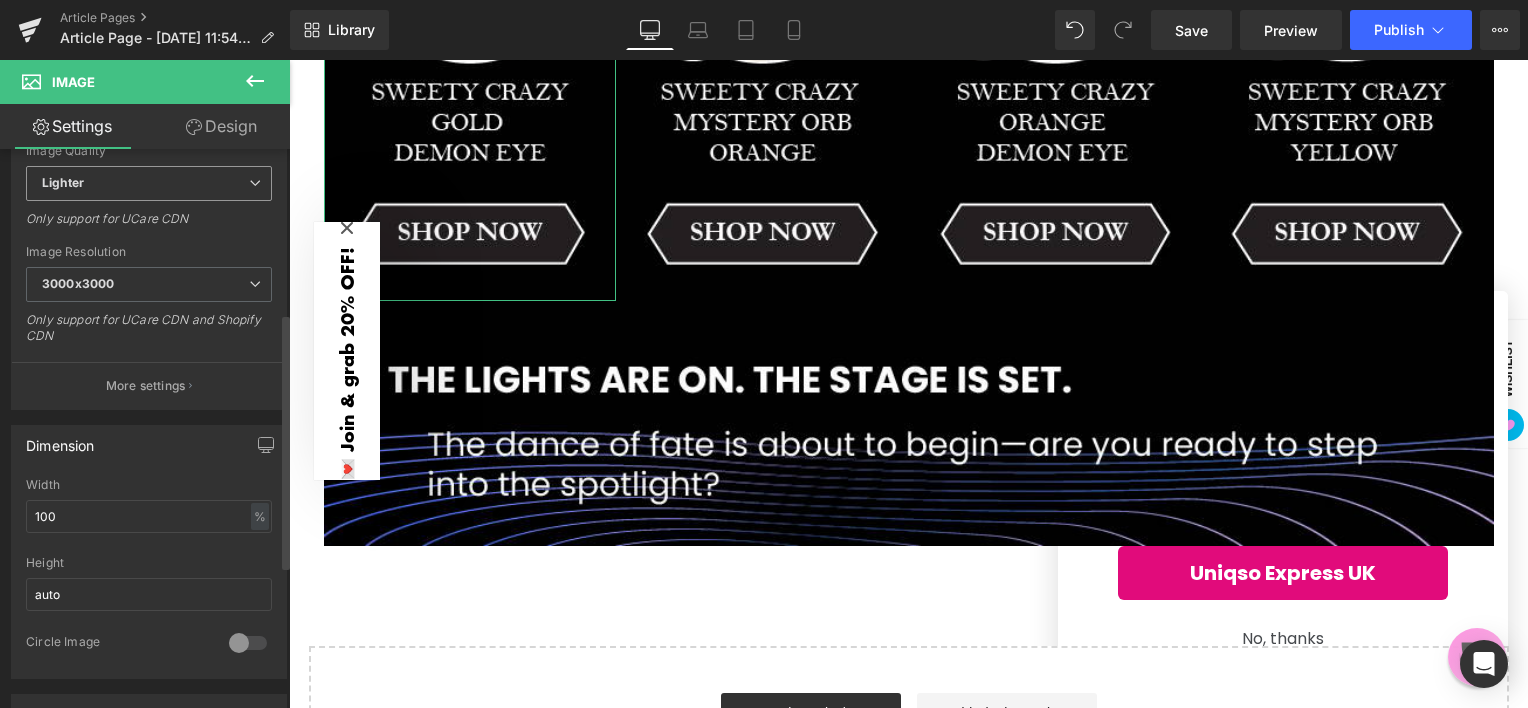 scroll, scrollTop: 666, scrollLeft: 0, axis: vertical 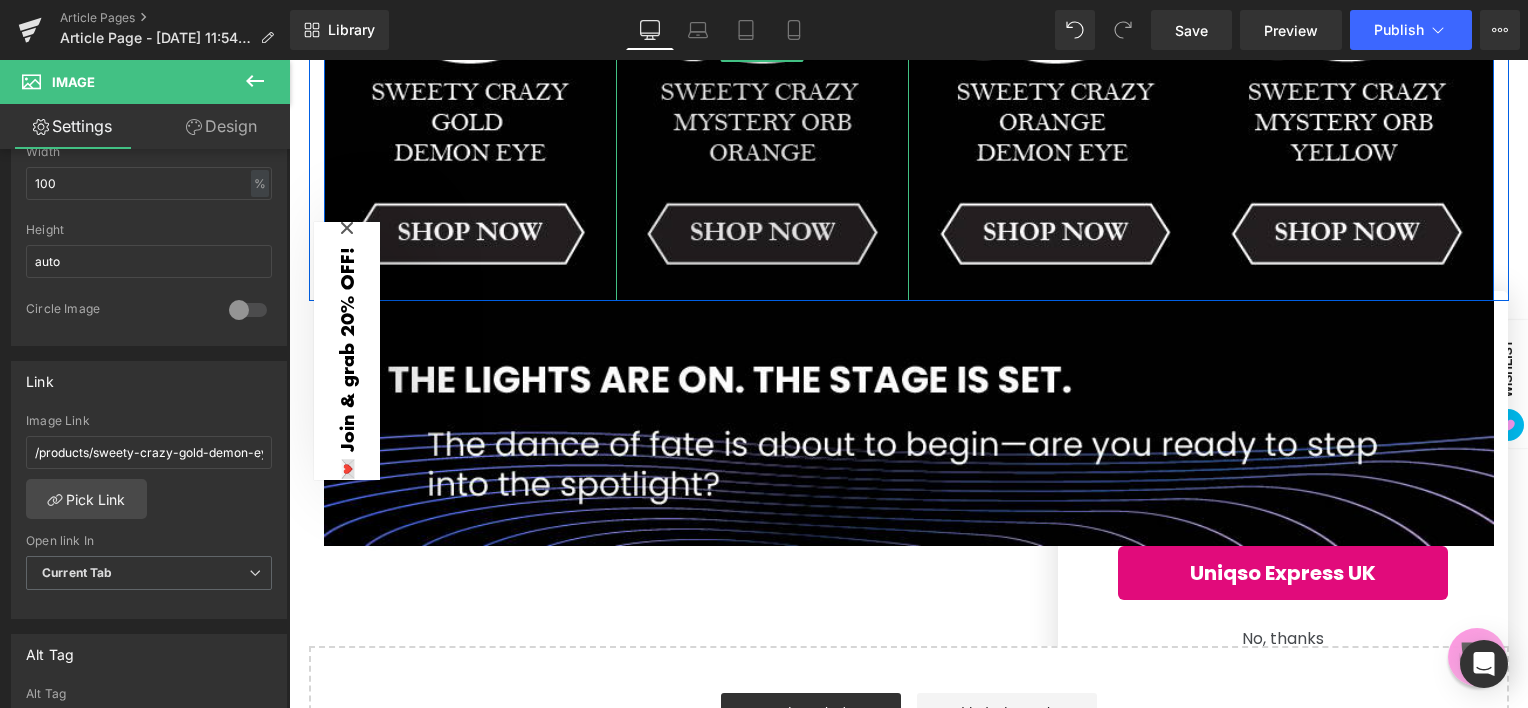 click at bounding box center [762, 49] 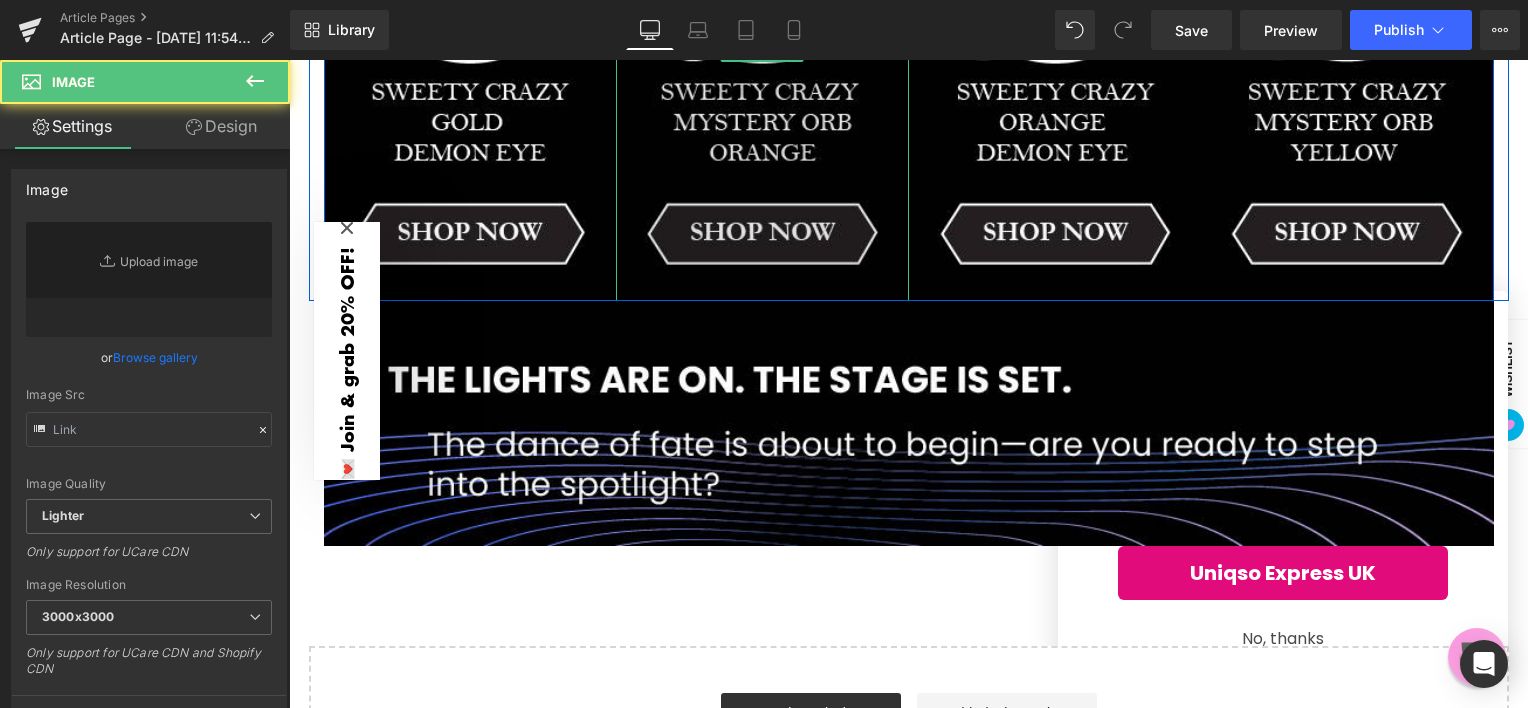 type on "[URL][DOMAIN_NAME]" 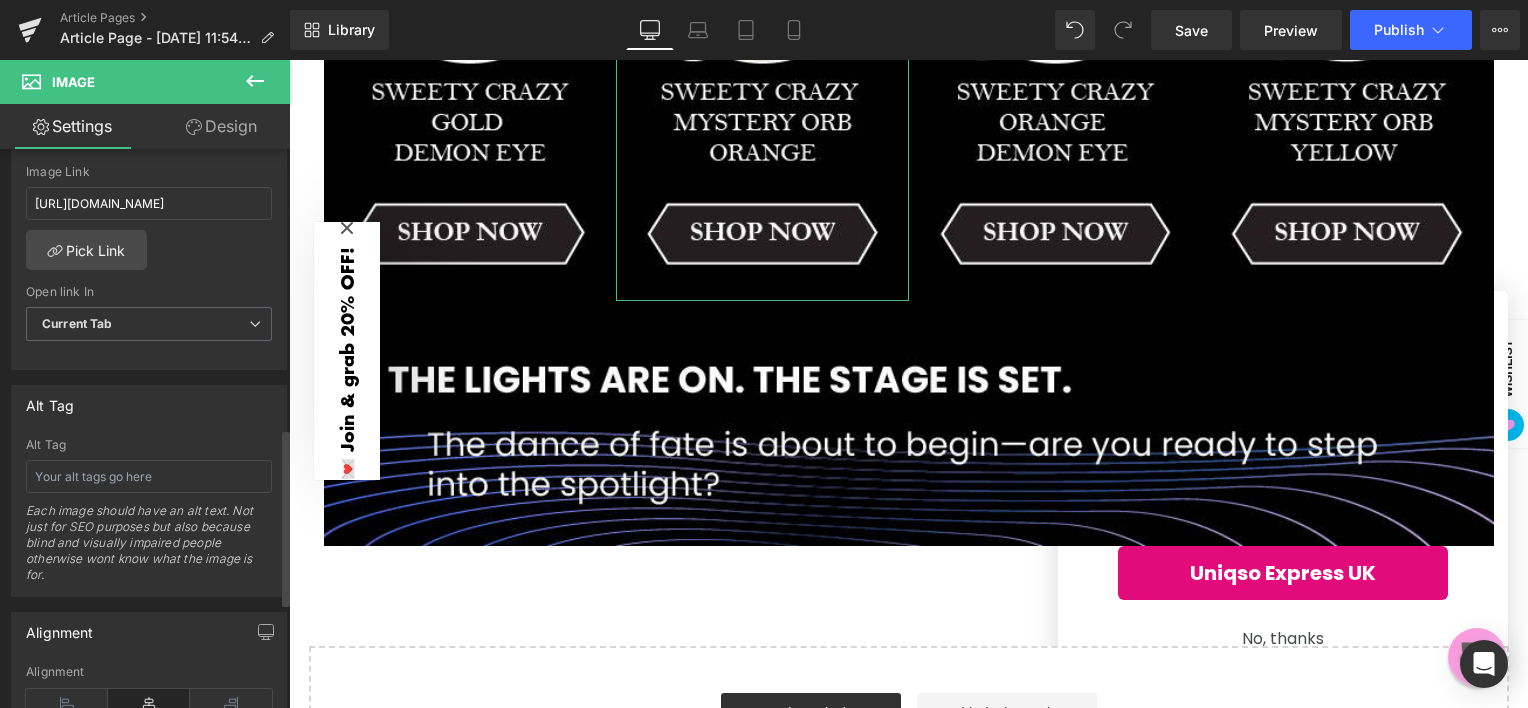 scroll, scrollTop: 879, scrollLeft: 0, axis: vertical 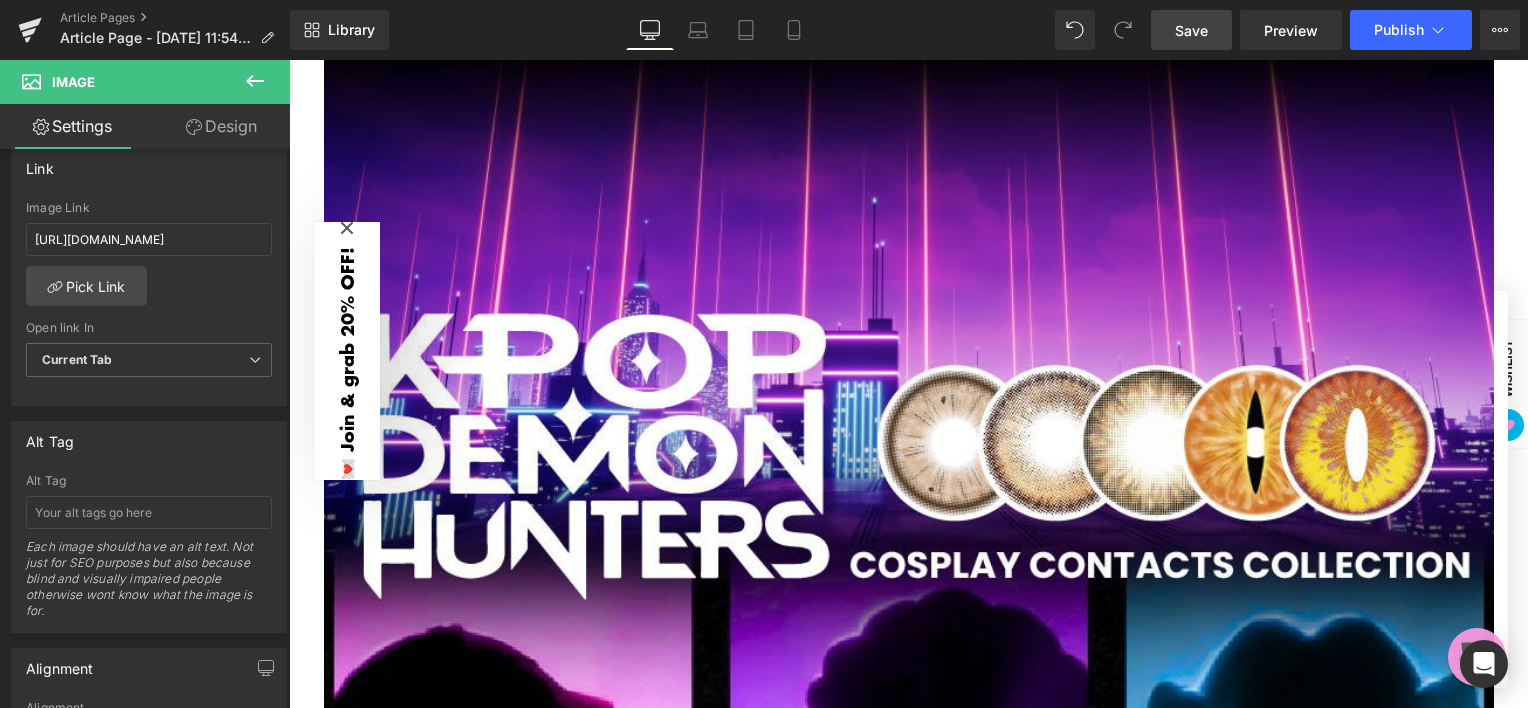 click on "Save" at bounding box center [1191, 30] 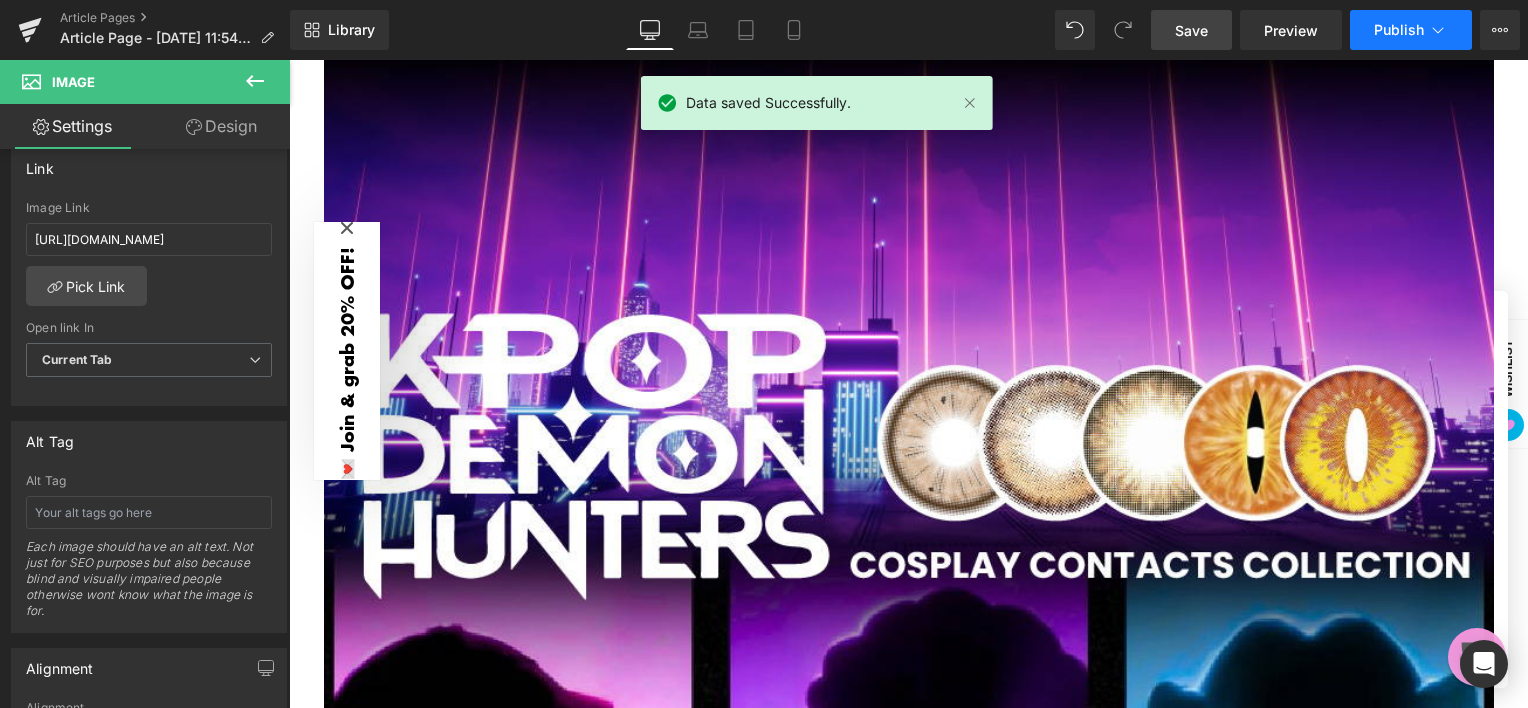 click 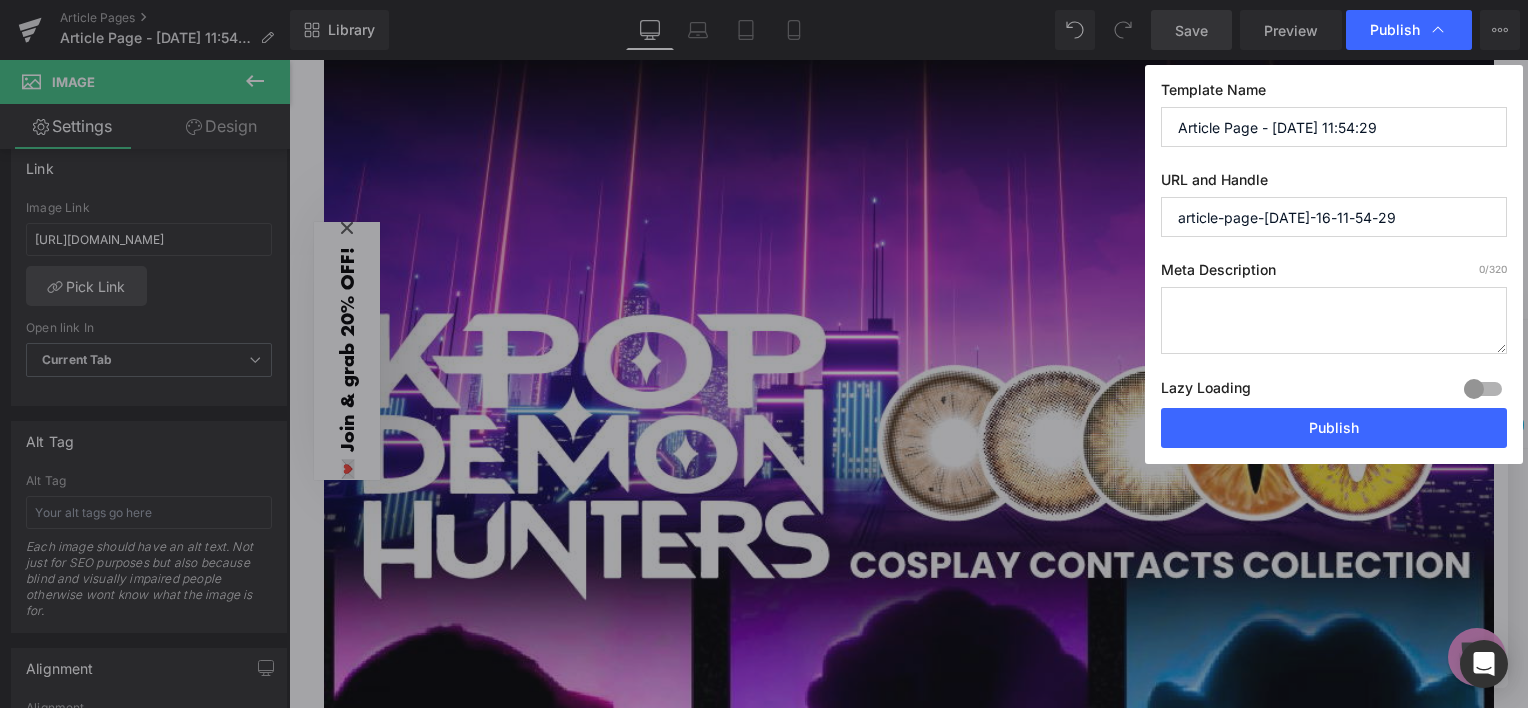 click at bounding box center (1334, 320) 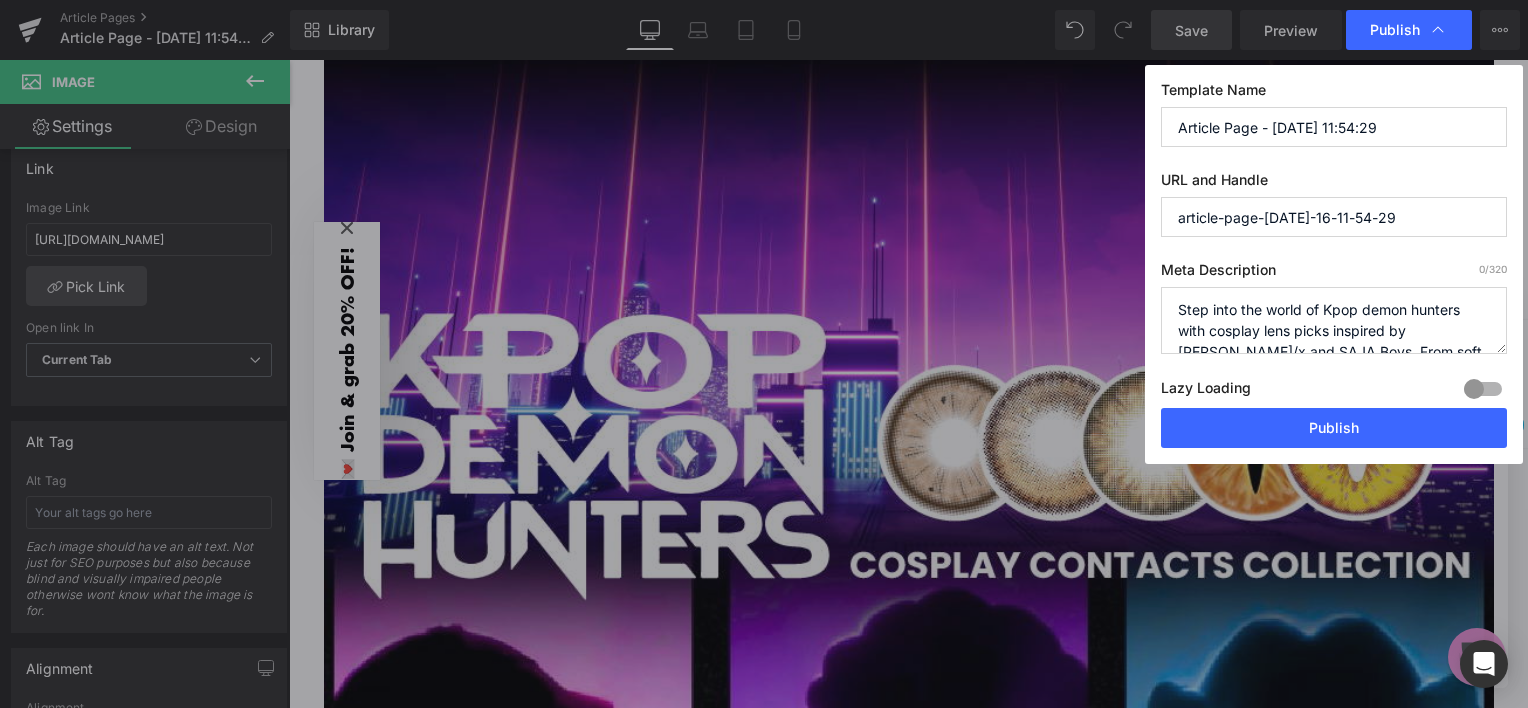 scroll, scrollTop: 48, scrollLeft: 0, axis: vertical 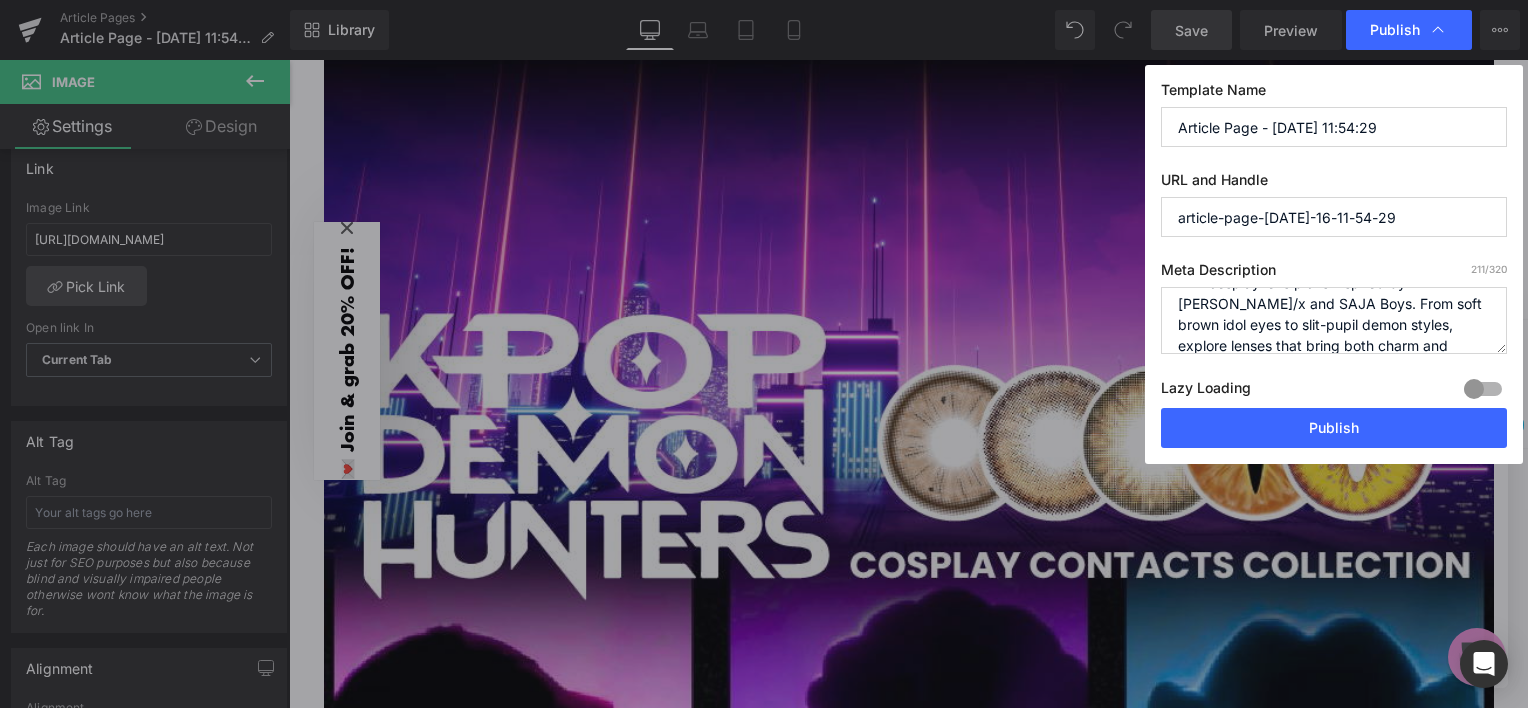 type on "Step into the world of Kpop demon hunters with cosplay lens picks inspired by [PERSON_NAME]/x and SAJA Boys. From soft brown idol eyes to slit-pupil demon styles, explore lenses that bring both charm and danger to life." 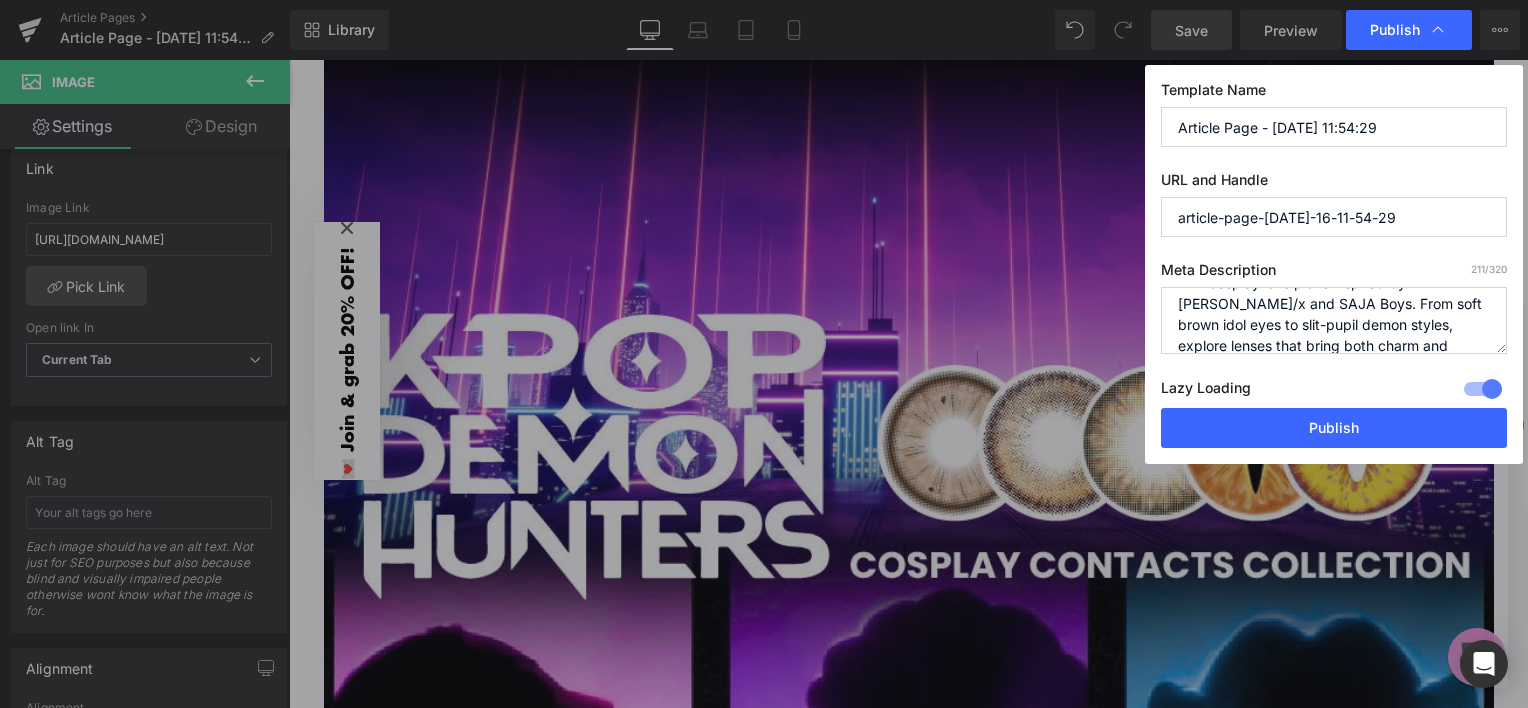 click on "Article Page - [DATE] 11:54:29" at bounding box center (1334, 127) 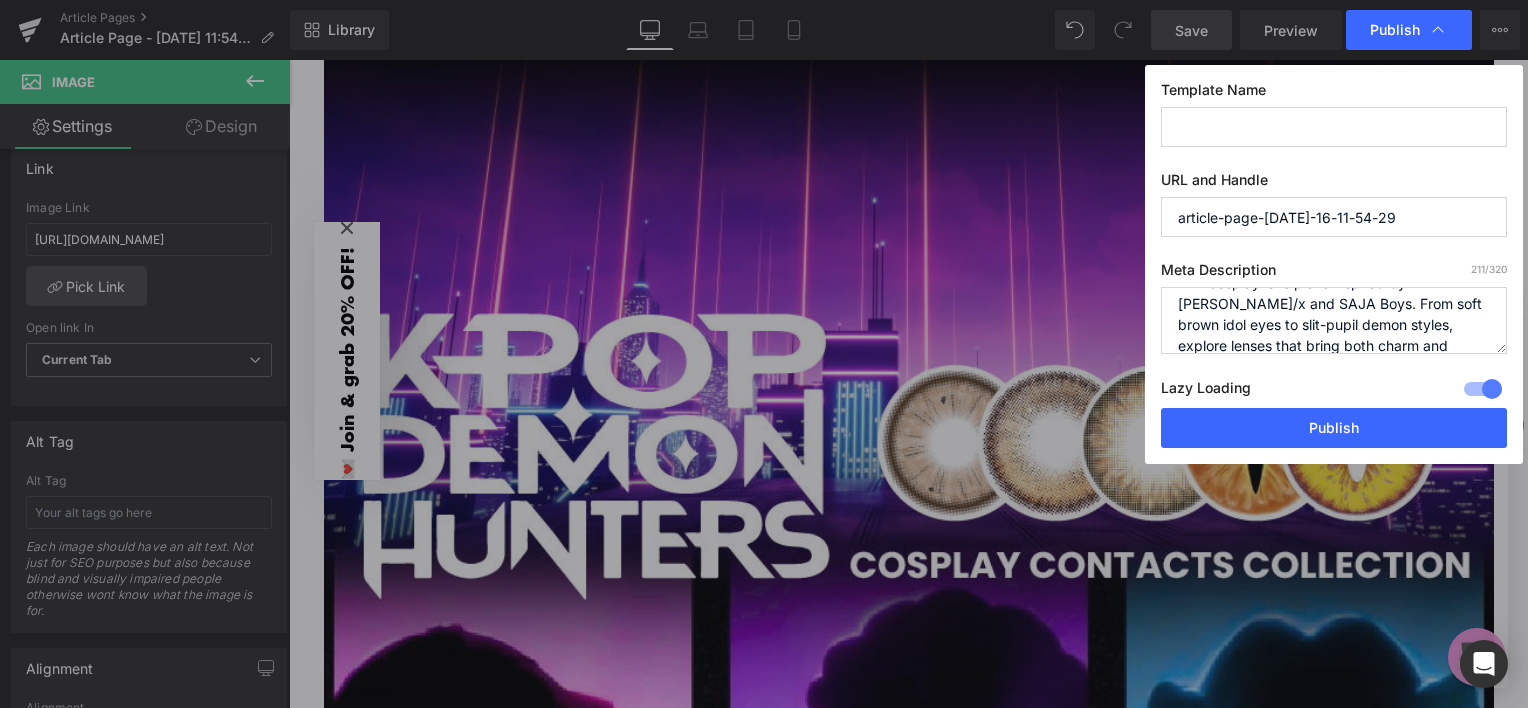 click at bounding box center [1334, 127] 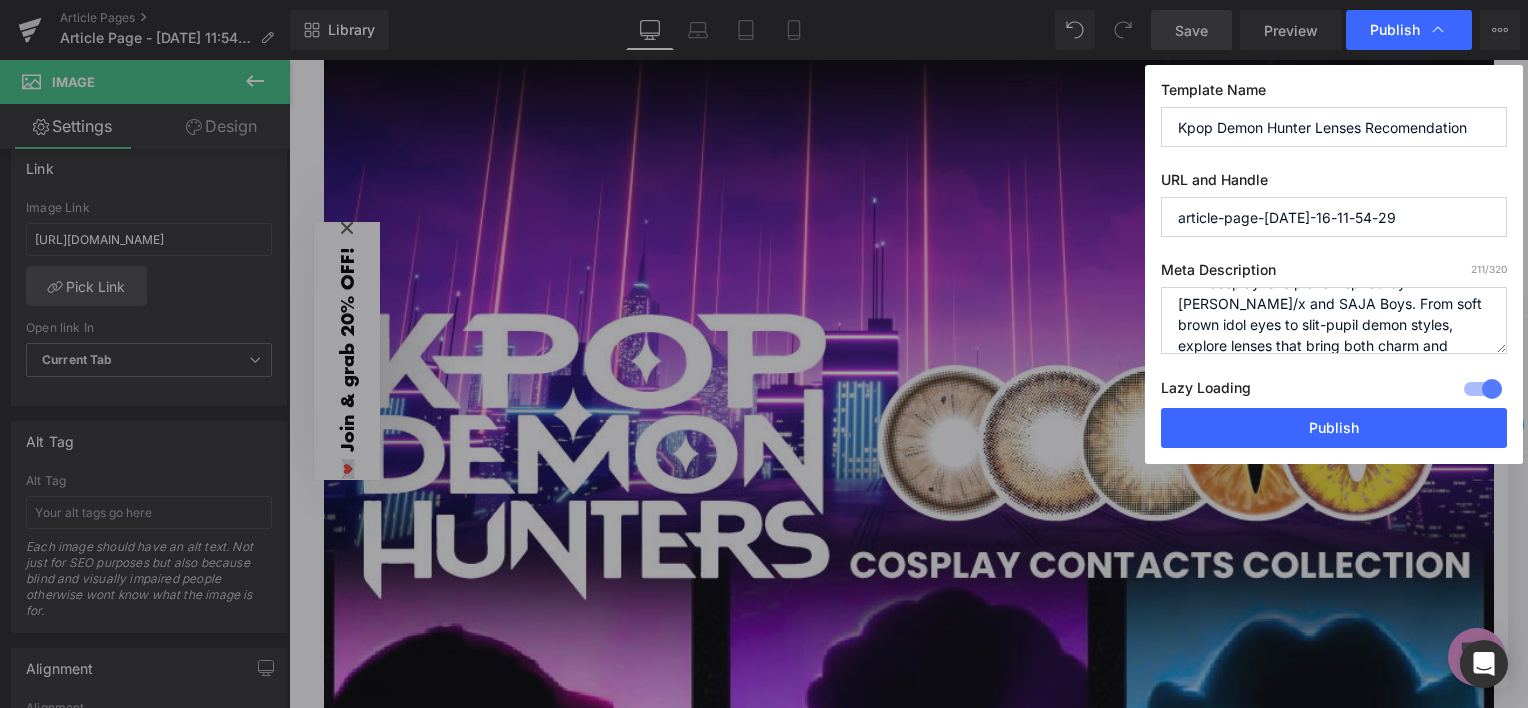 click on "Kpop Demon Hunter Lenses Recomendation" at bounding box center [1334, 127] 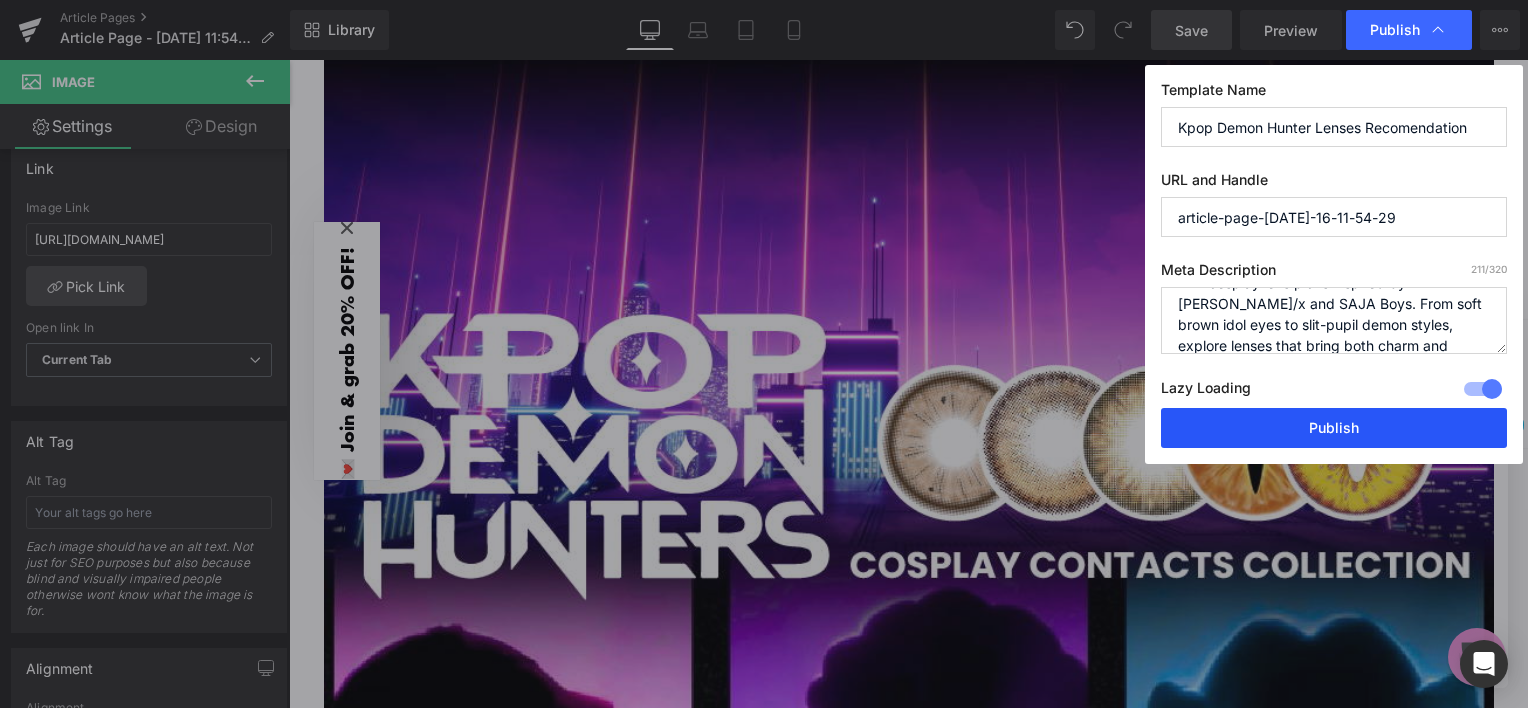 click on "Publish" at bounding box center [1334, 428] 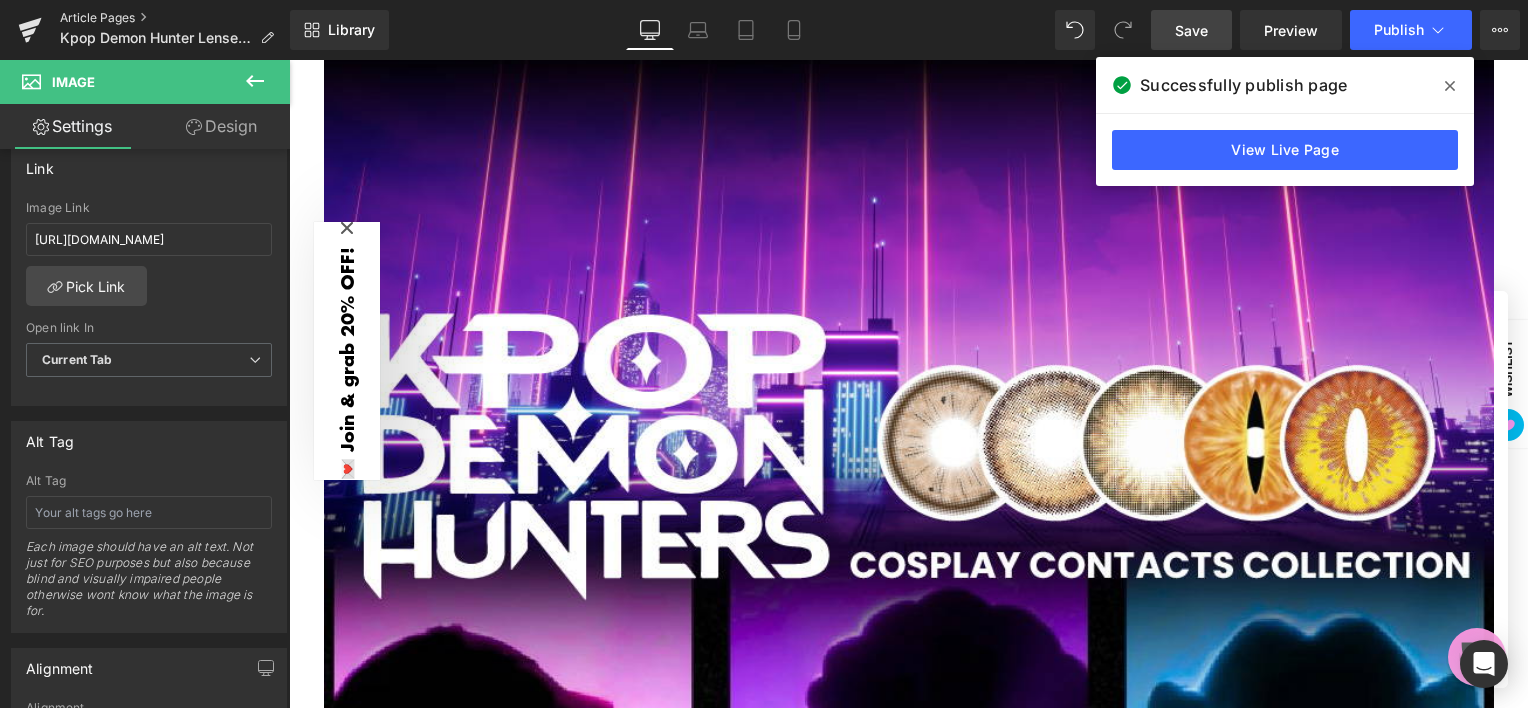 click on "Article Pages" at bounding box center (175, 18) 